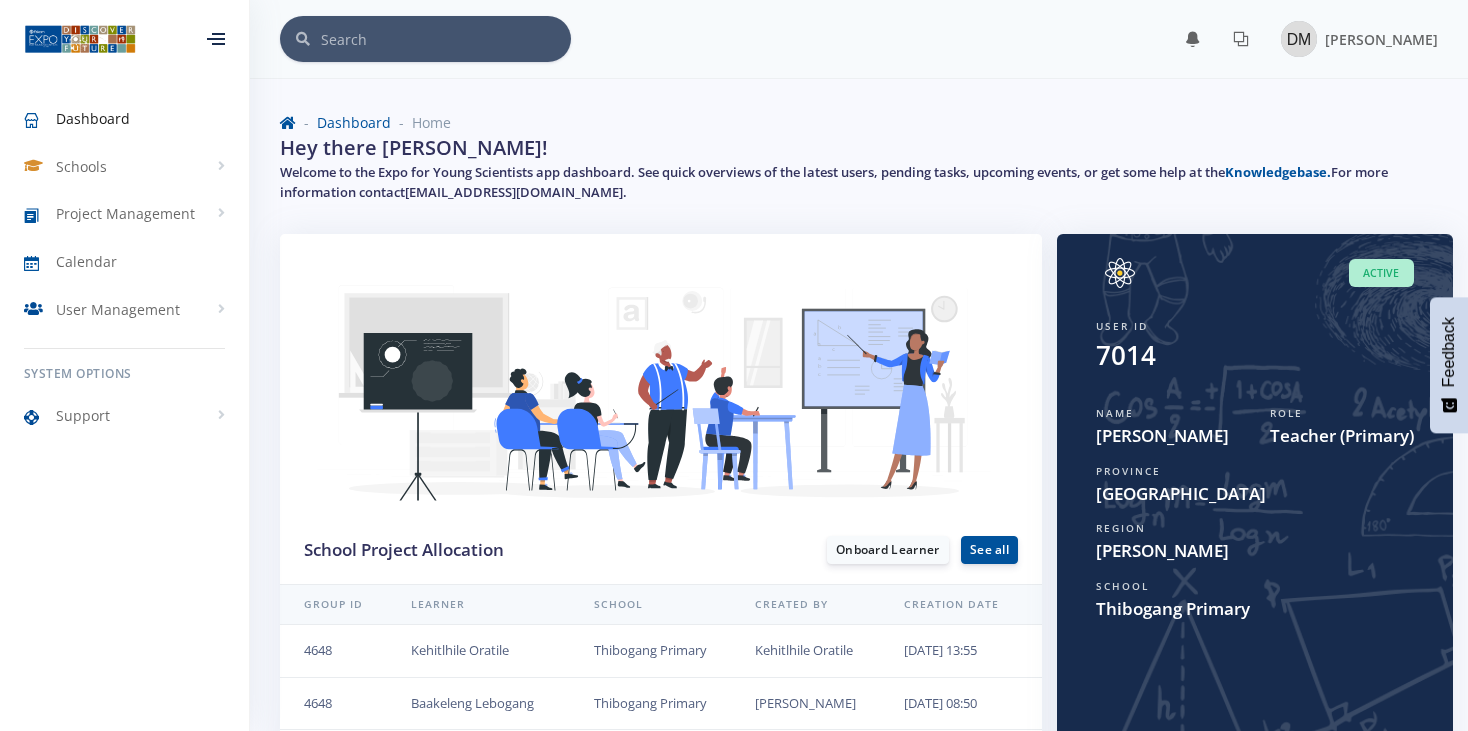 scroll, scrollTop: 0, scrollLeft: 0, axis: both 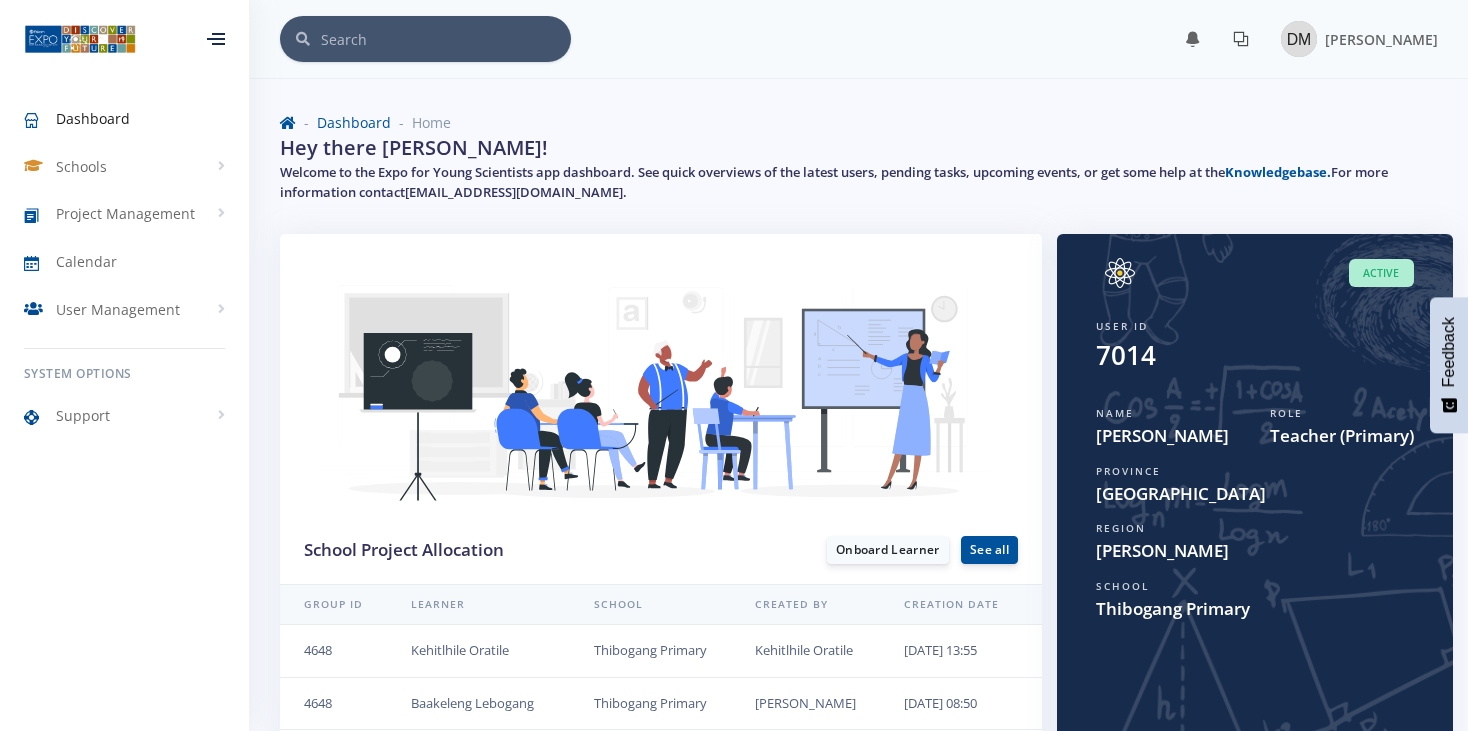 click at bounding box center (1241, 39) 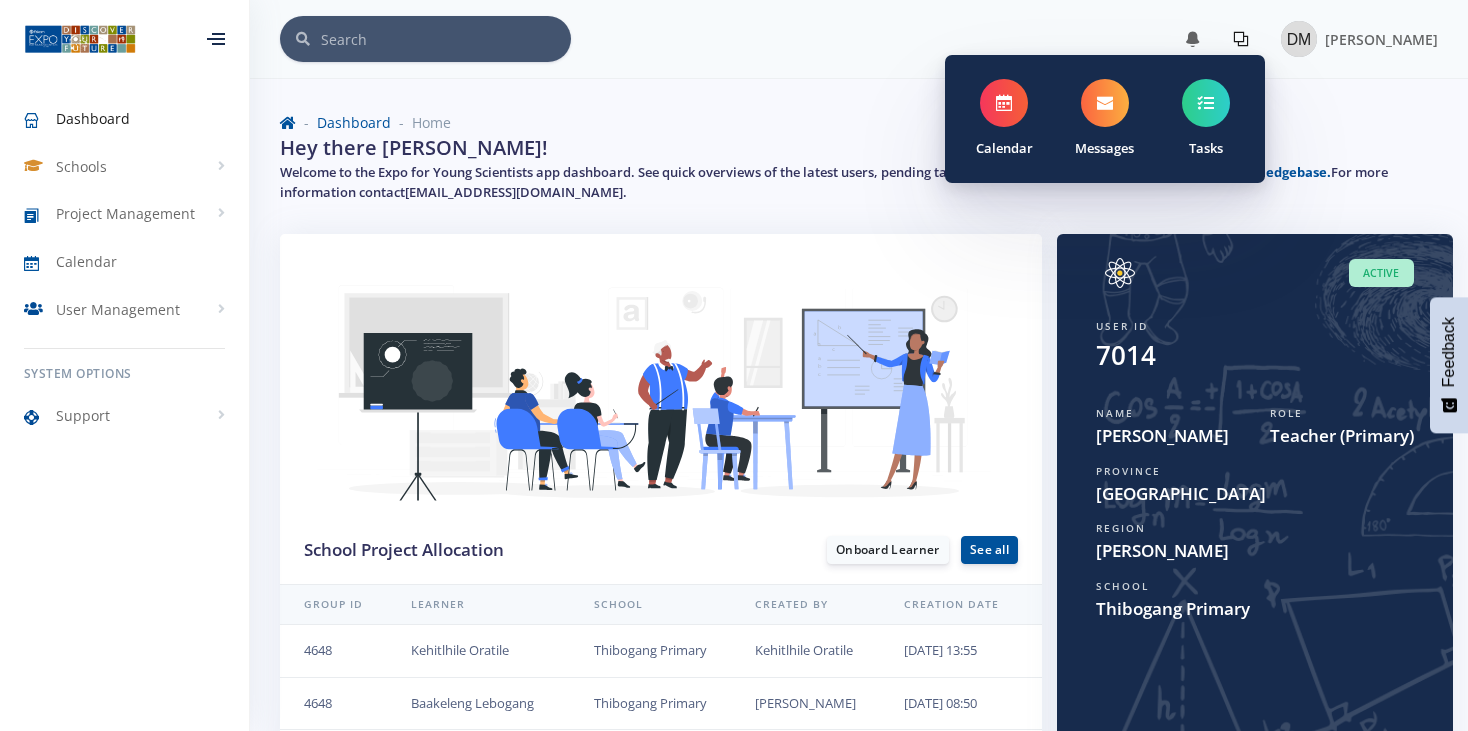 click on "Dashboard" at bounding box center [93, 118] 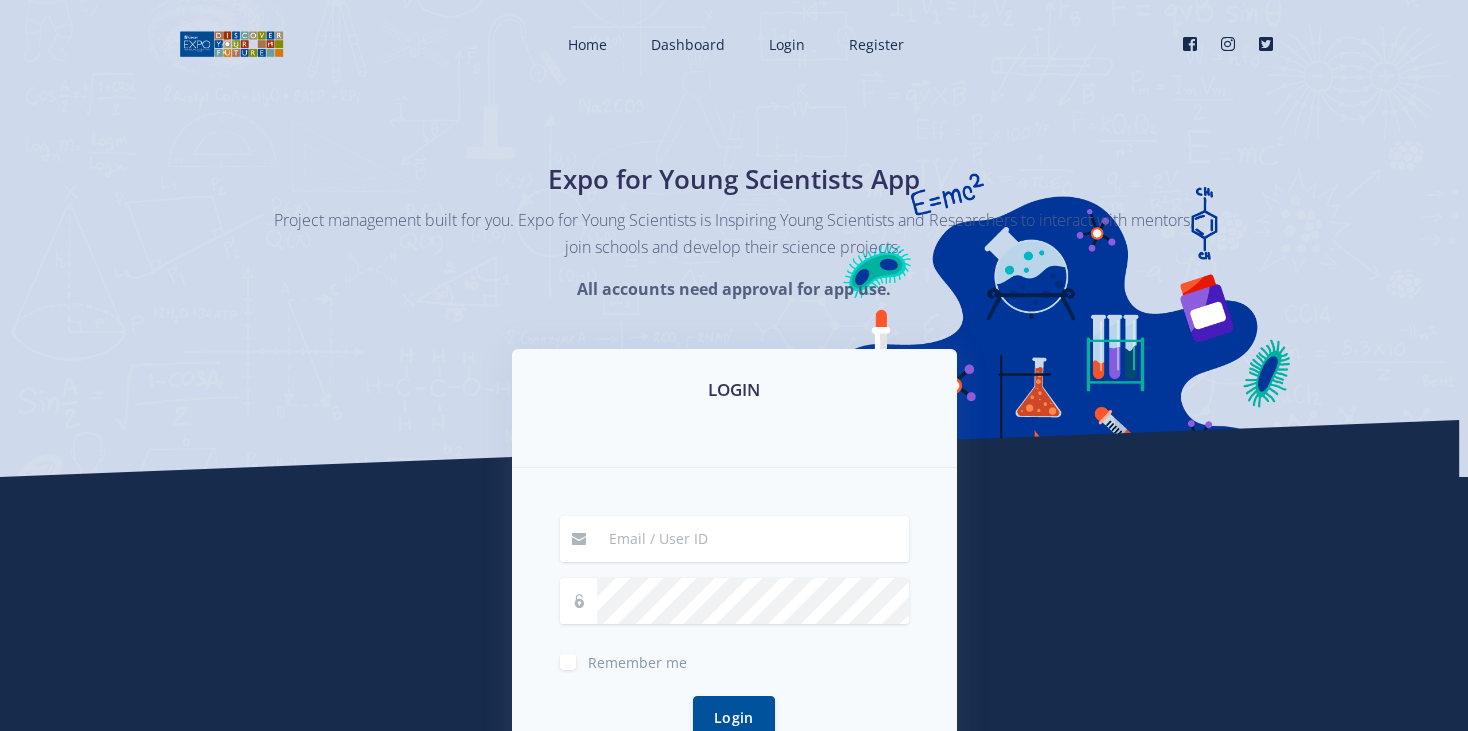 scroll, scrollTop: 0, scrollLeft: 0, axis: both 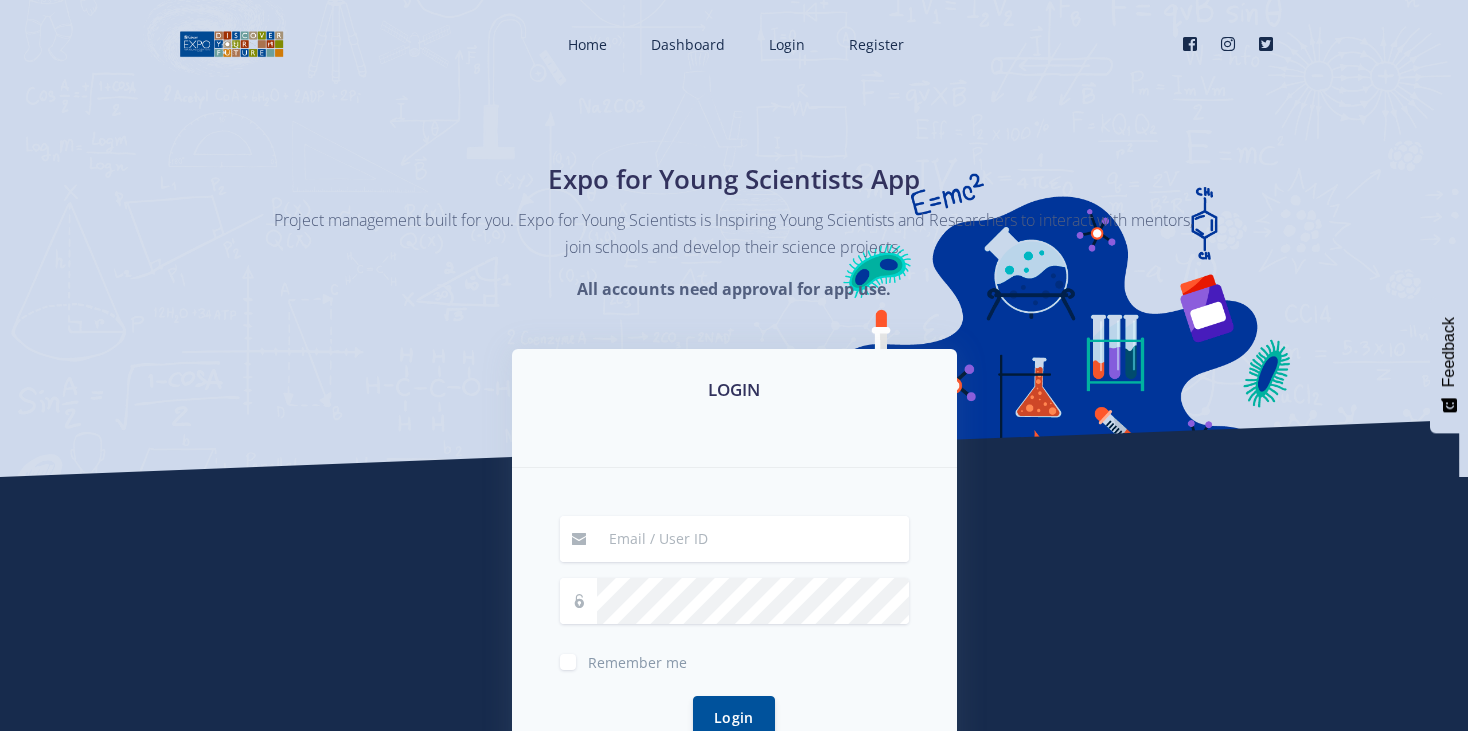 type on "mpofuda@yahoo.com" 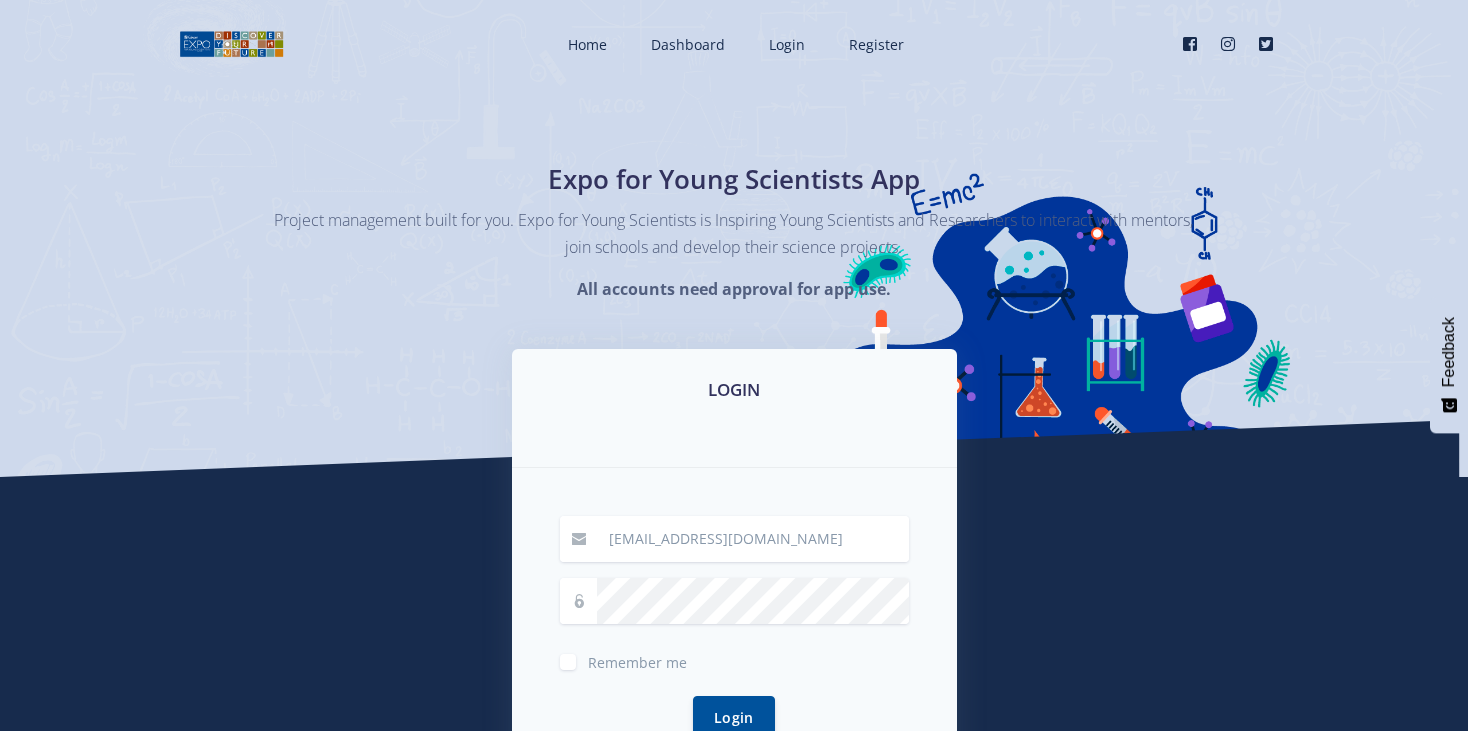 click on "Remember me" at bounding box center [637, 658] 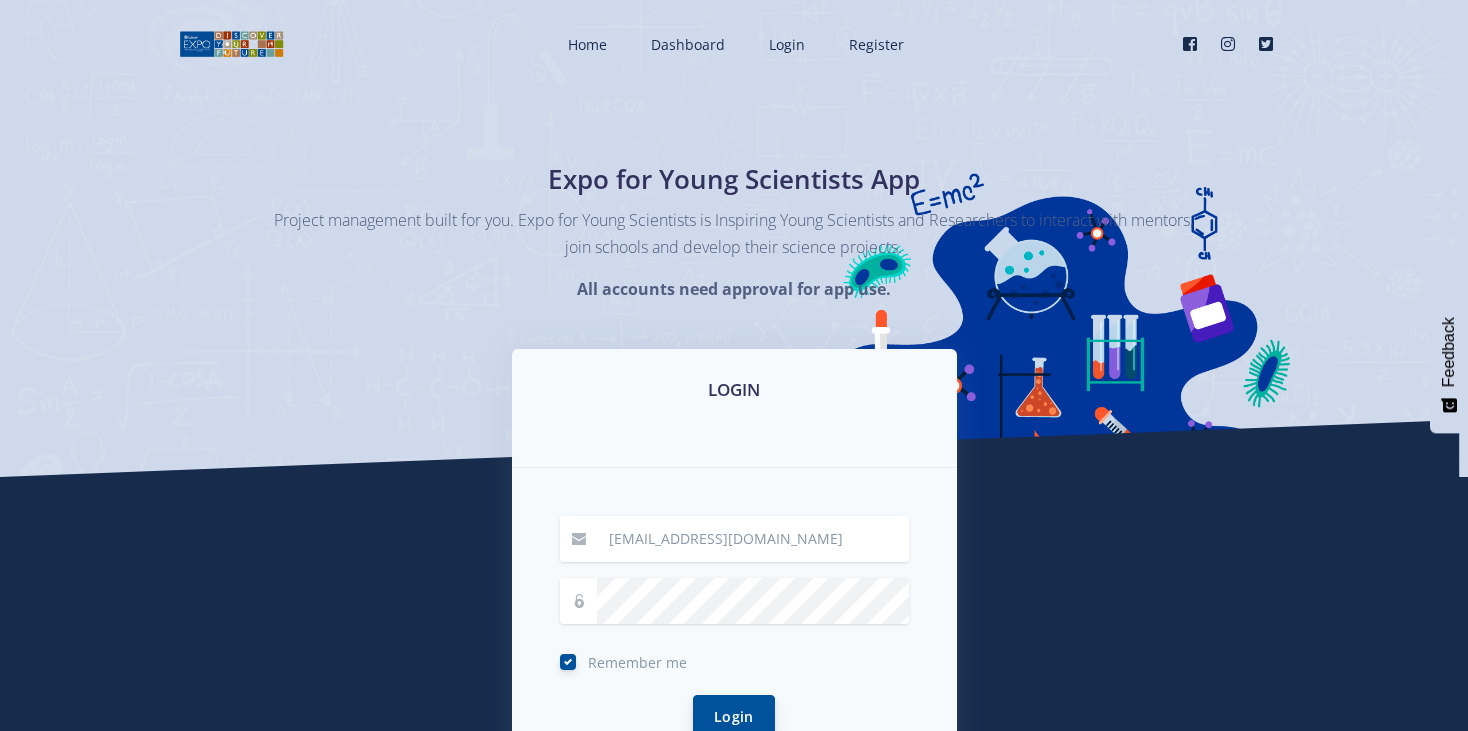click on "Login" at bounding box center (734, 716) 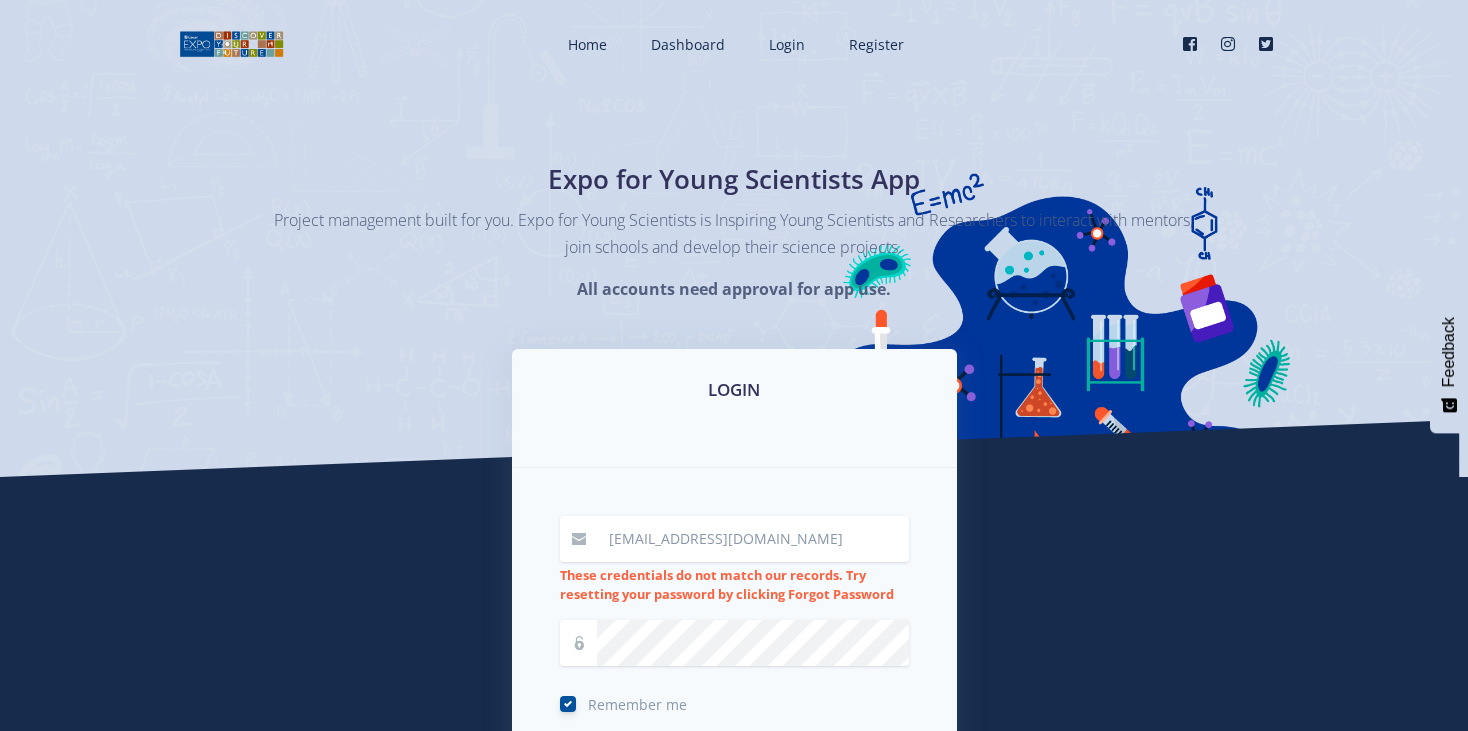 scroll, scrollTop: 0, scrollLeft: 0, axis: both 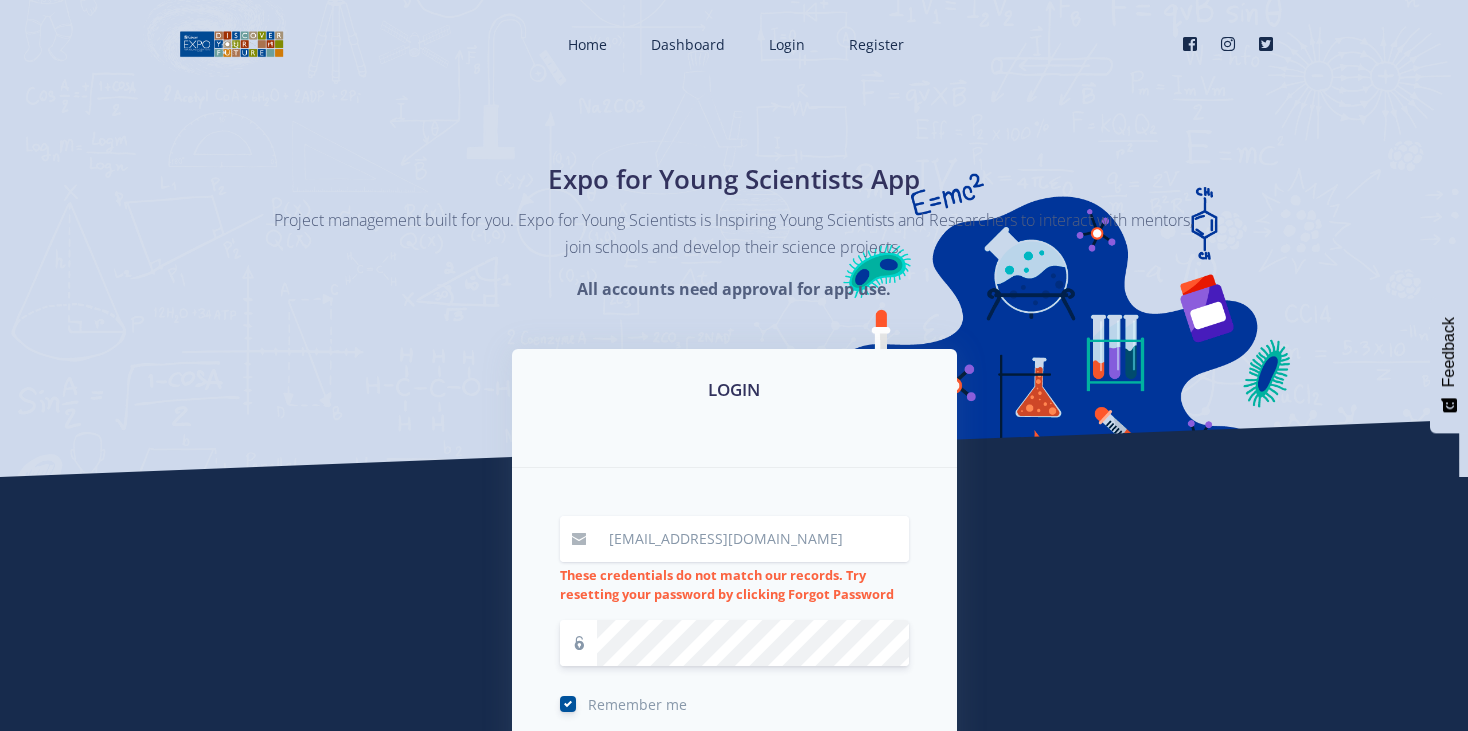 click on "mpofuda@yahoo.com
These credentials do not match our records. Try resetting your password by clicking Forgot Password
Remember me
Login" at bounding box center [734, 660] 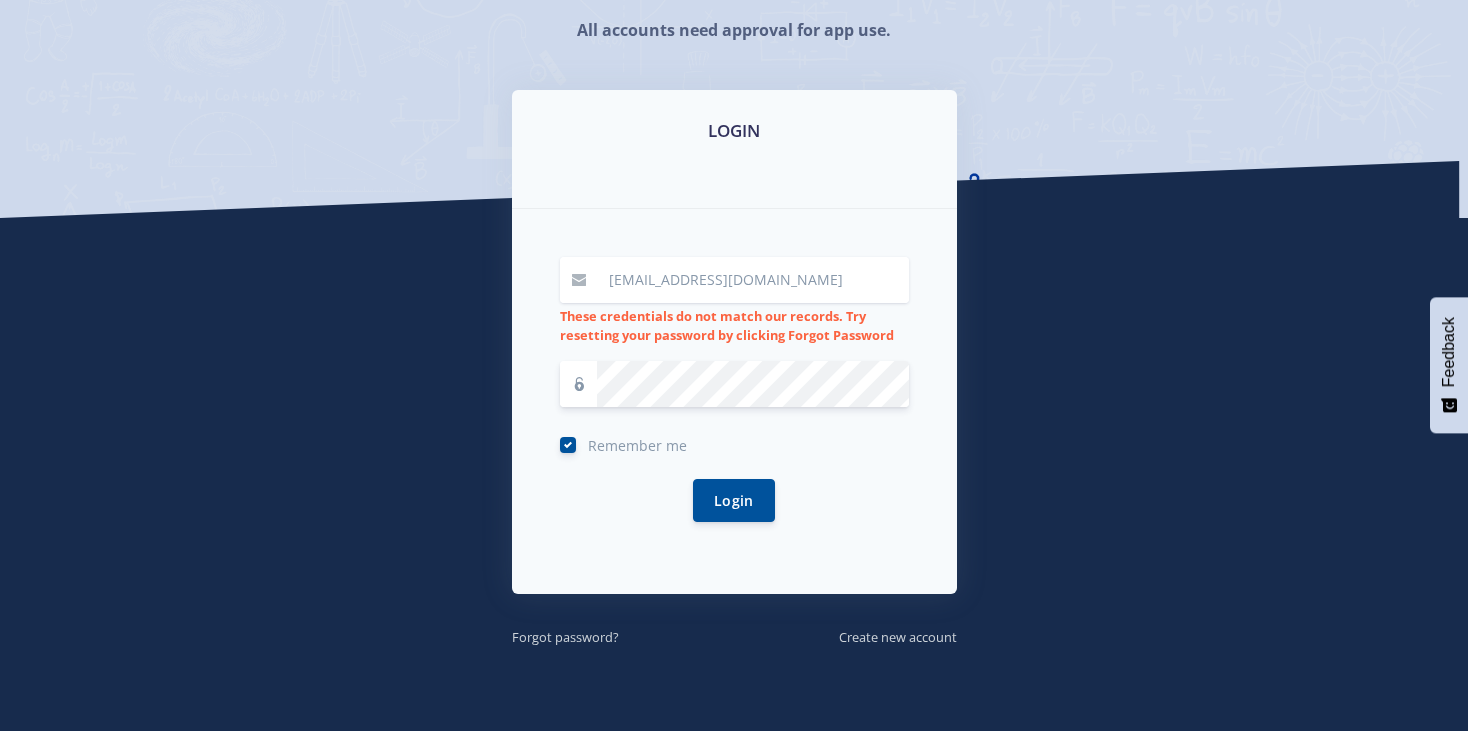 scroll, scrollTop: 277, scrollLeft: 0, axis: vertical 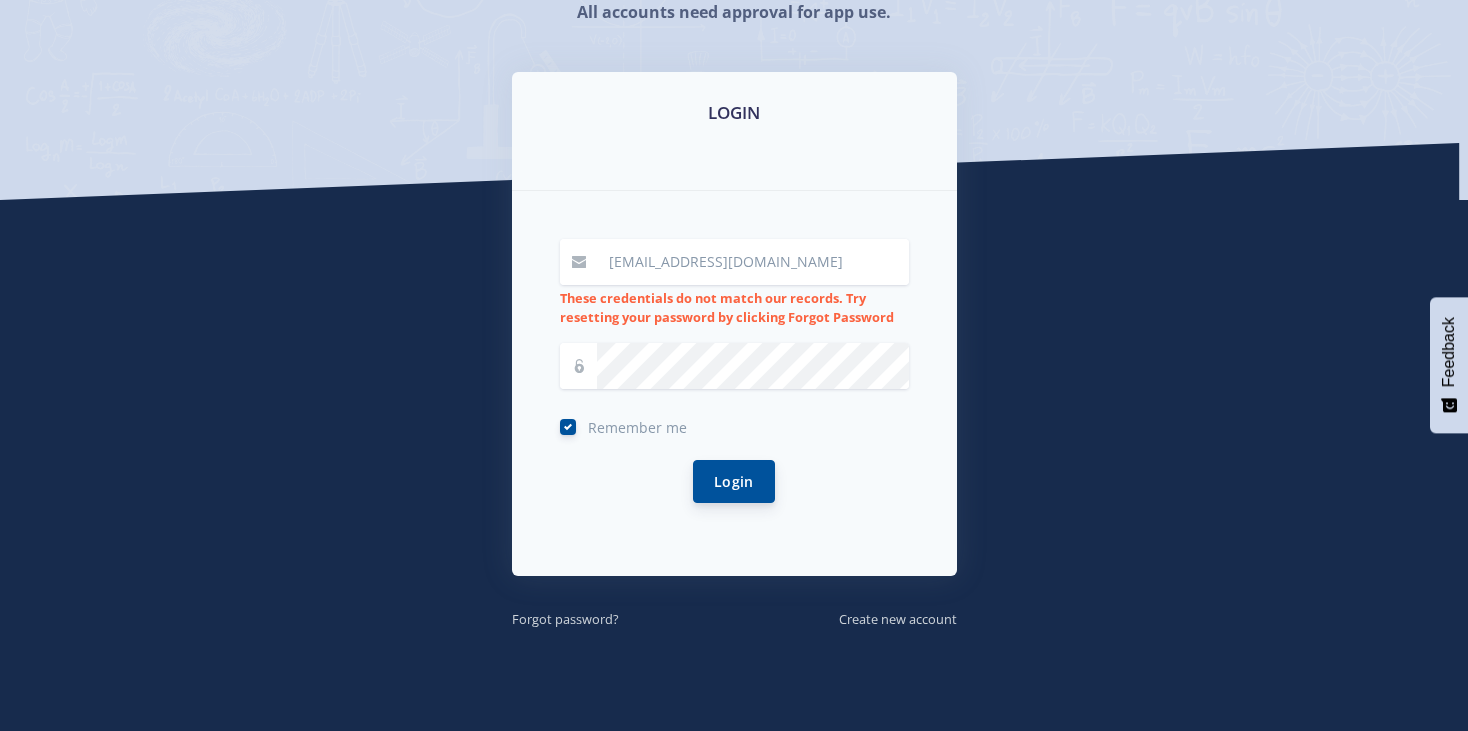 click on "Login" at bounding box center (734, 481) 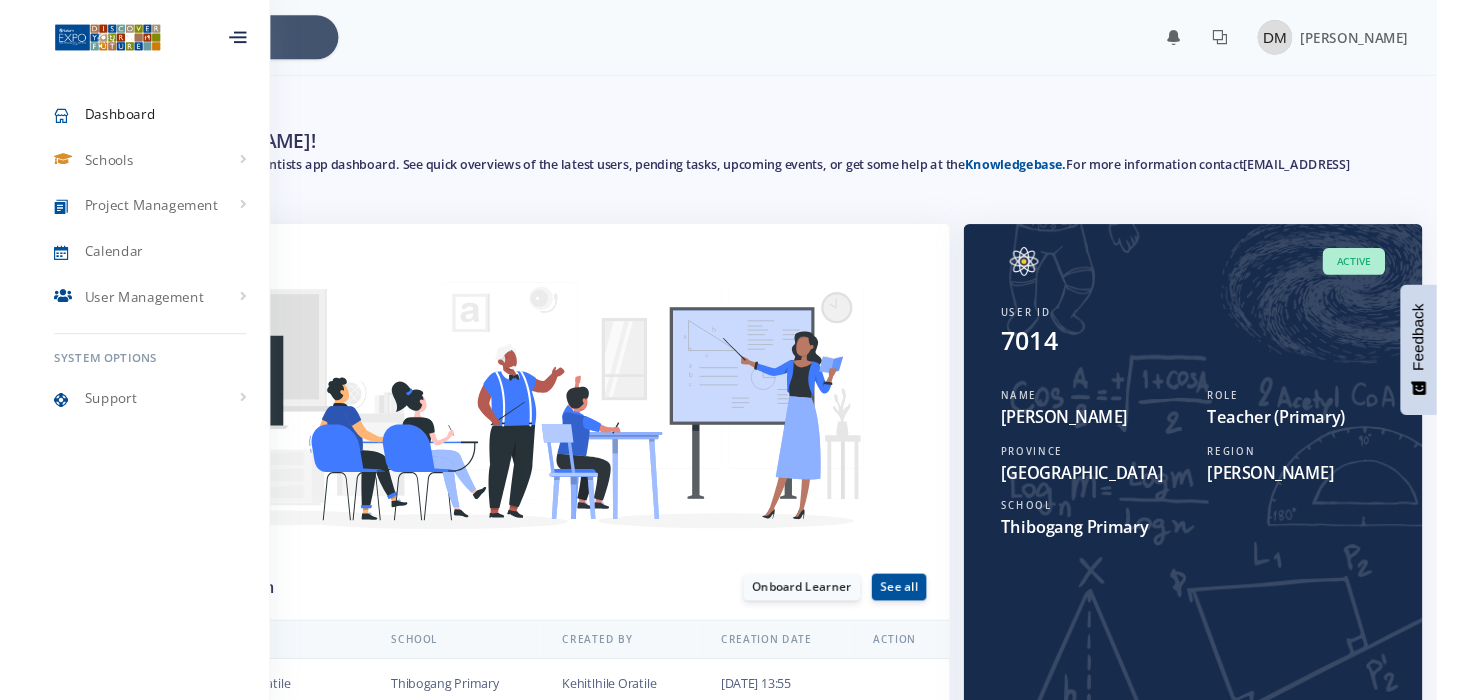 scroll, scrollTop: 0, scrollLeft: 0, axis: both 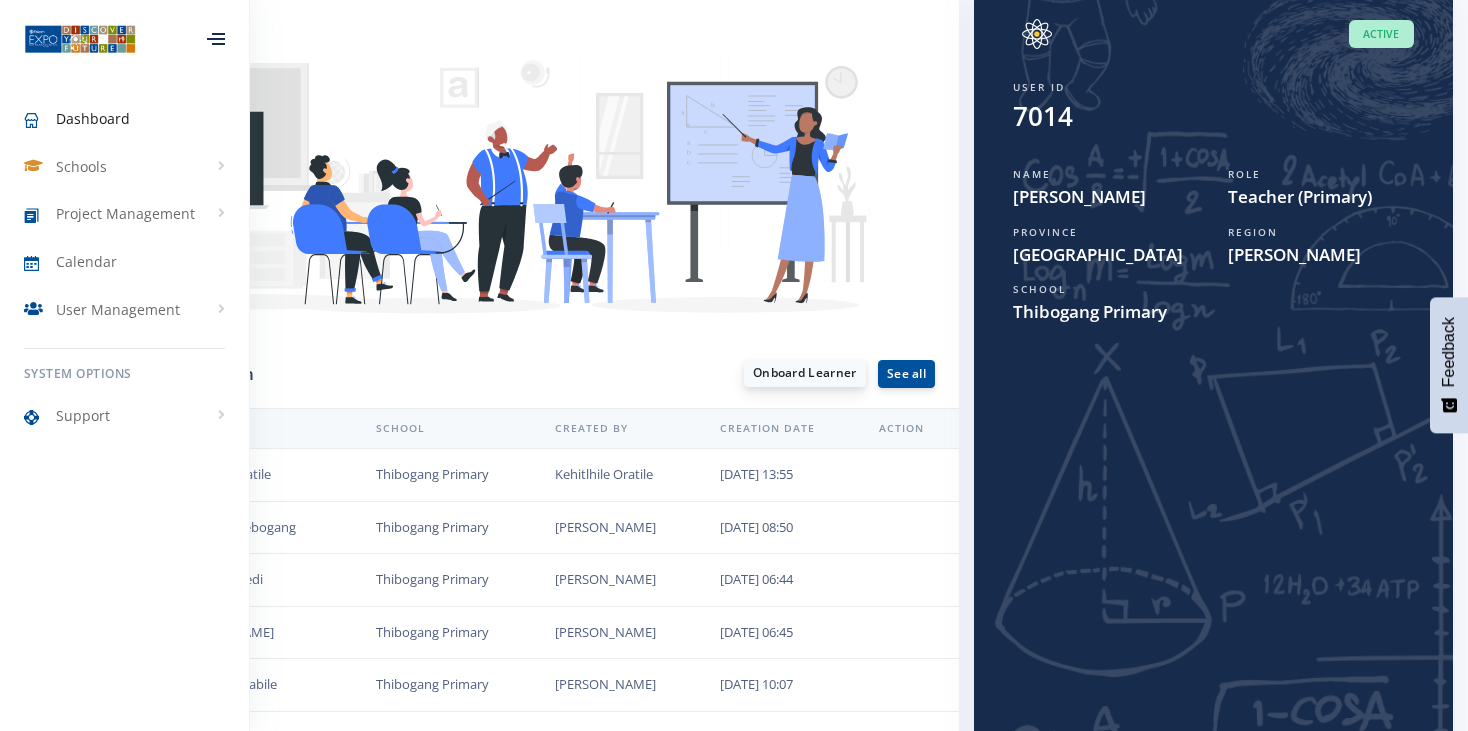 click on "Onboard
Learner" at bounding box center (805, 373) 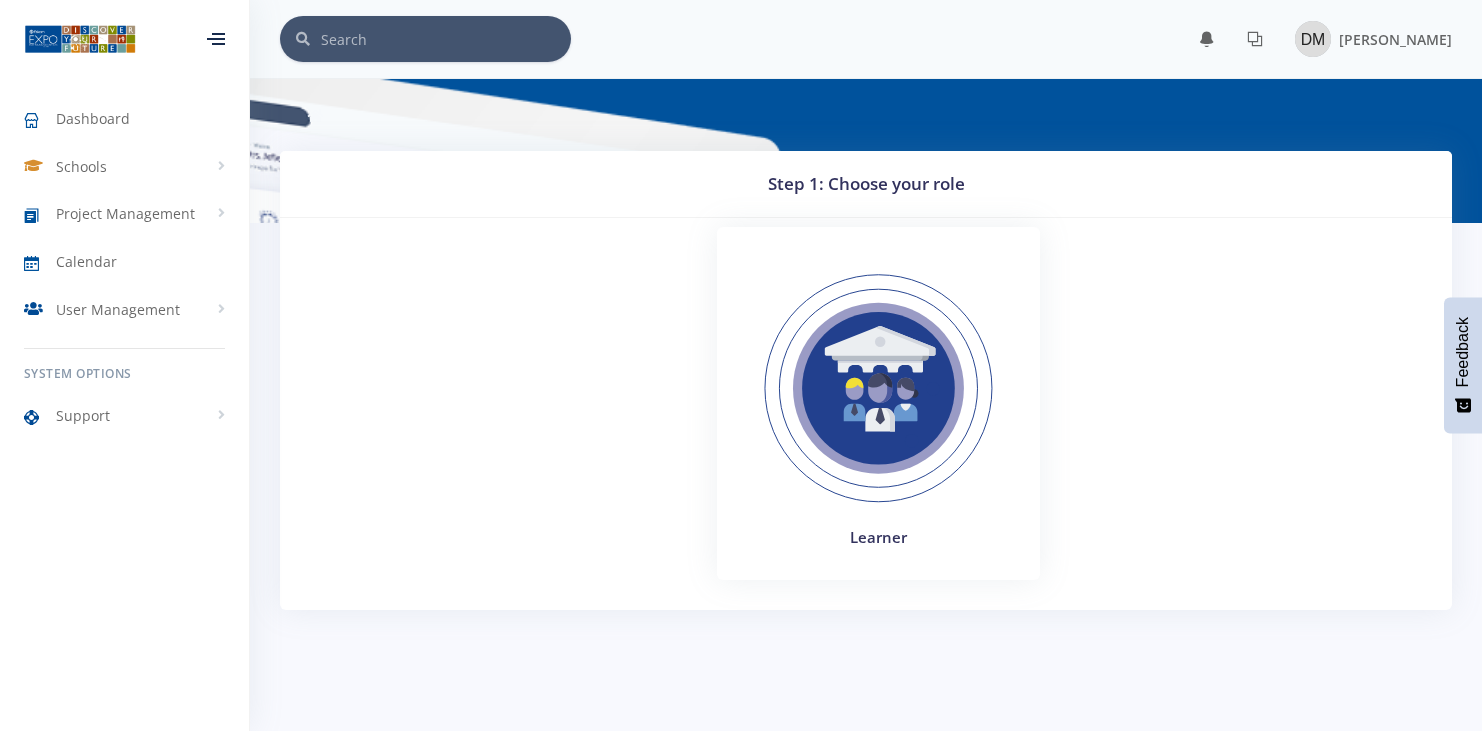 scroll, scrollTop: 0, scrollLeft: 0, axis: both 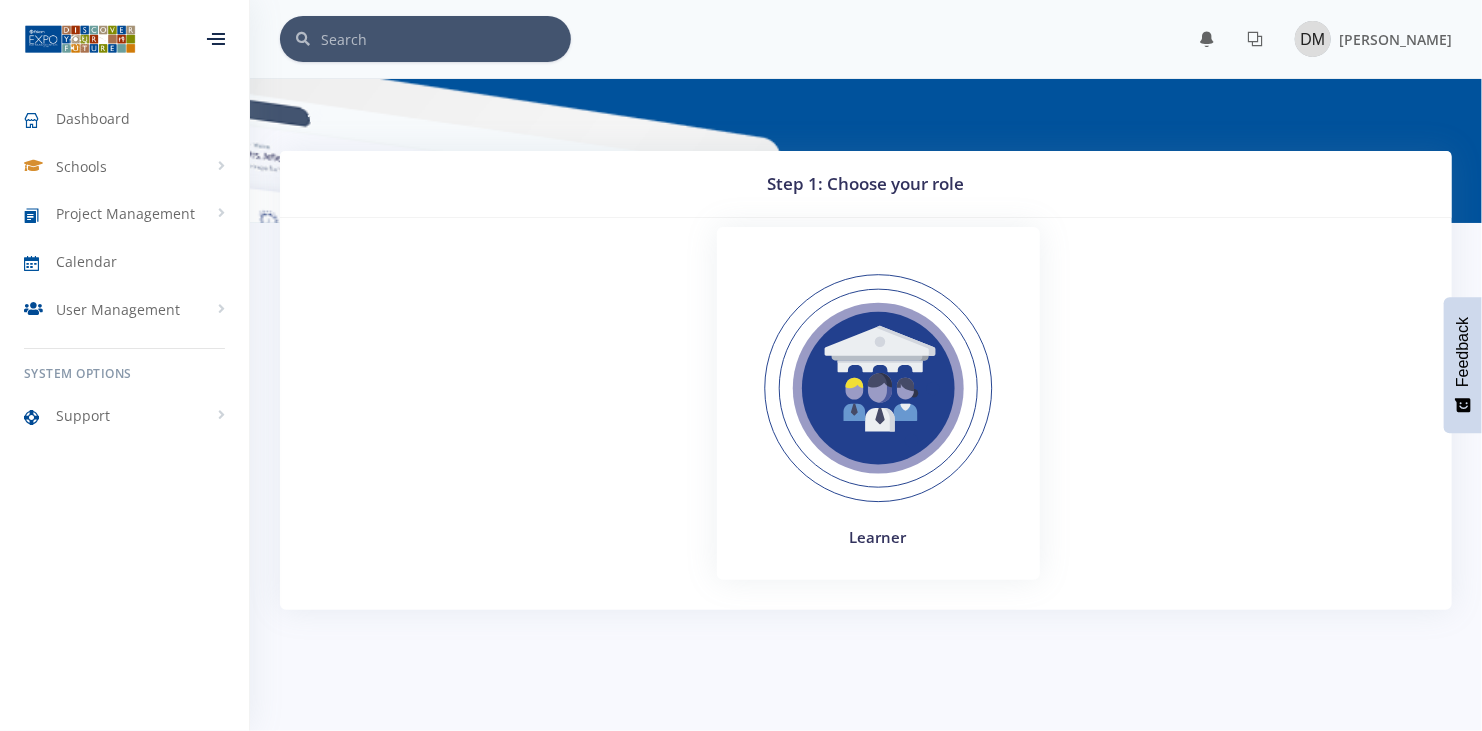click at bounding box center (878, 388) 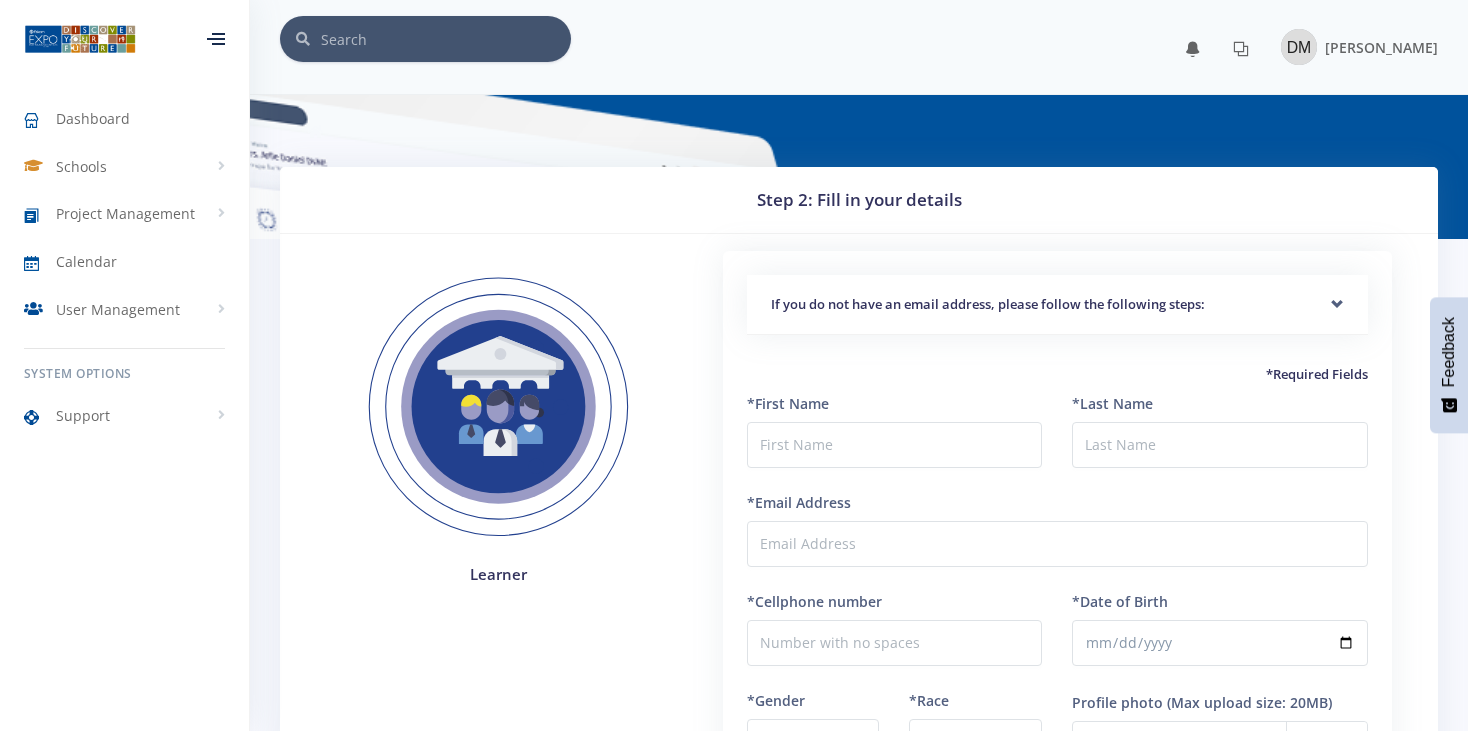 scroll, scrollTop: 0, scrollLeft: 0, axis: both 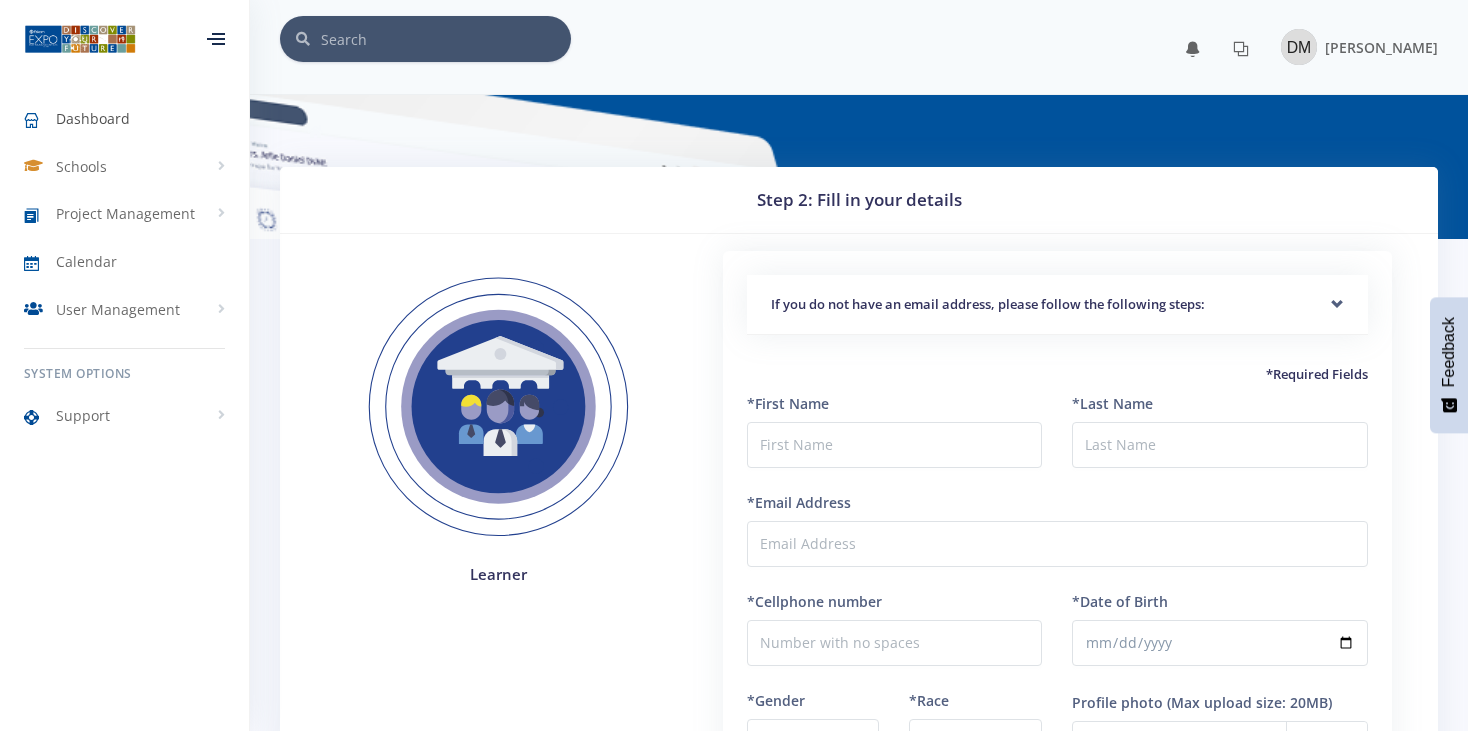 click on "Dashboard" at bounding box center (93, 118) 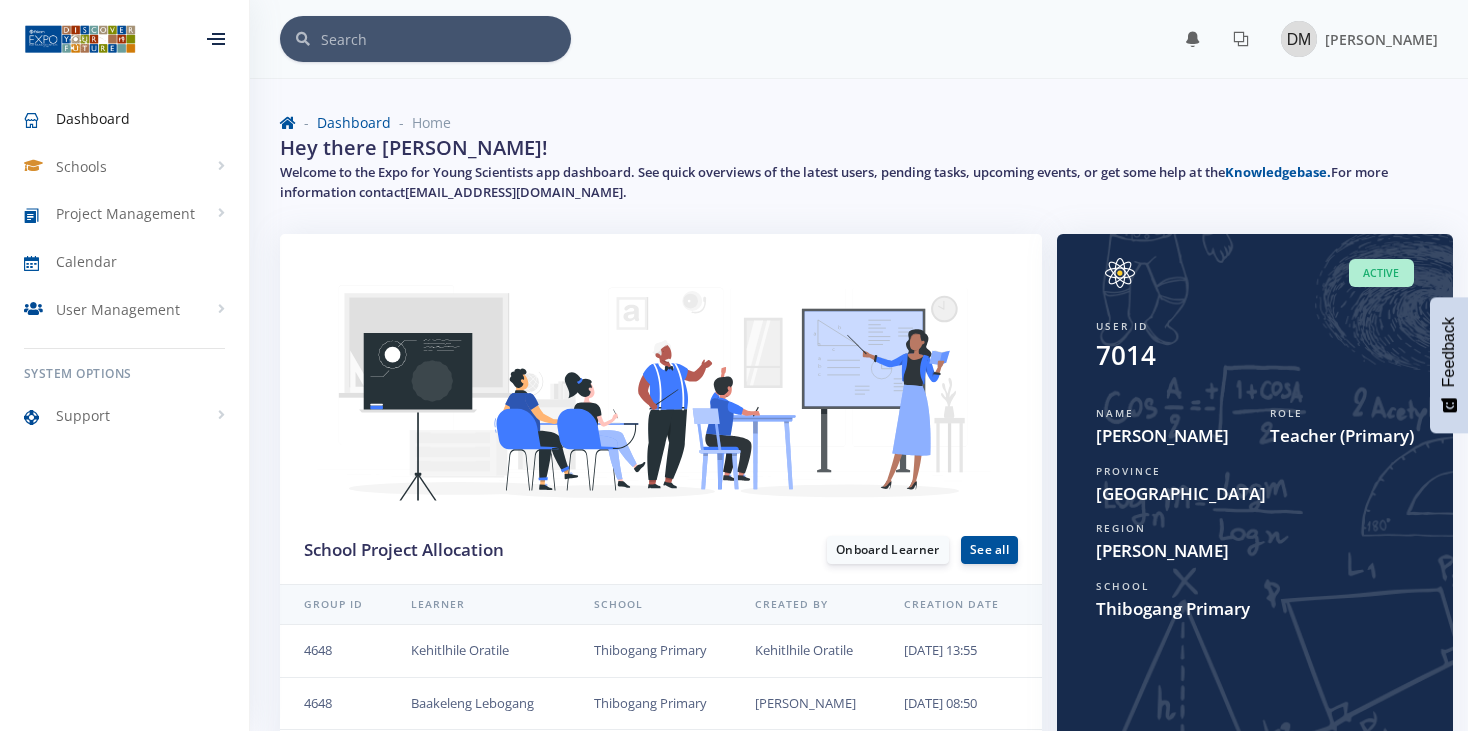 scroll, scrollTop: 0, scrollLeft: 0, axis: both 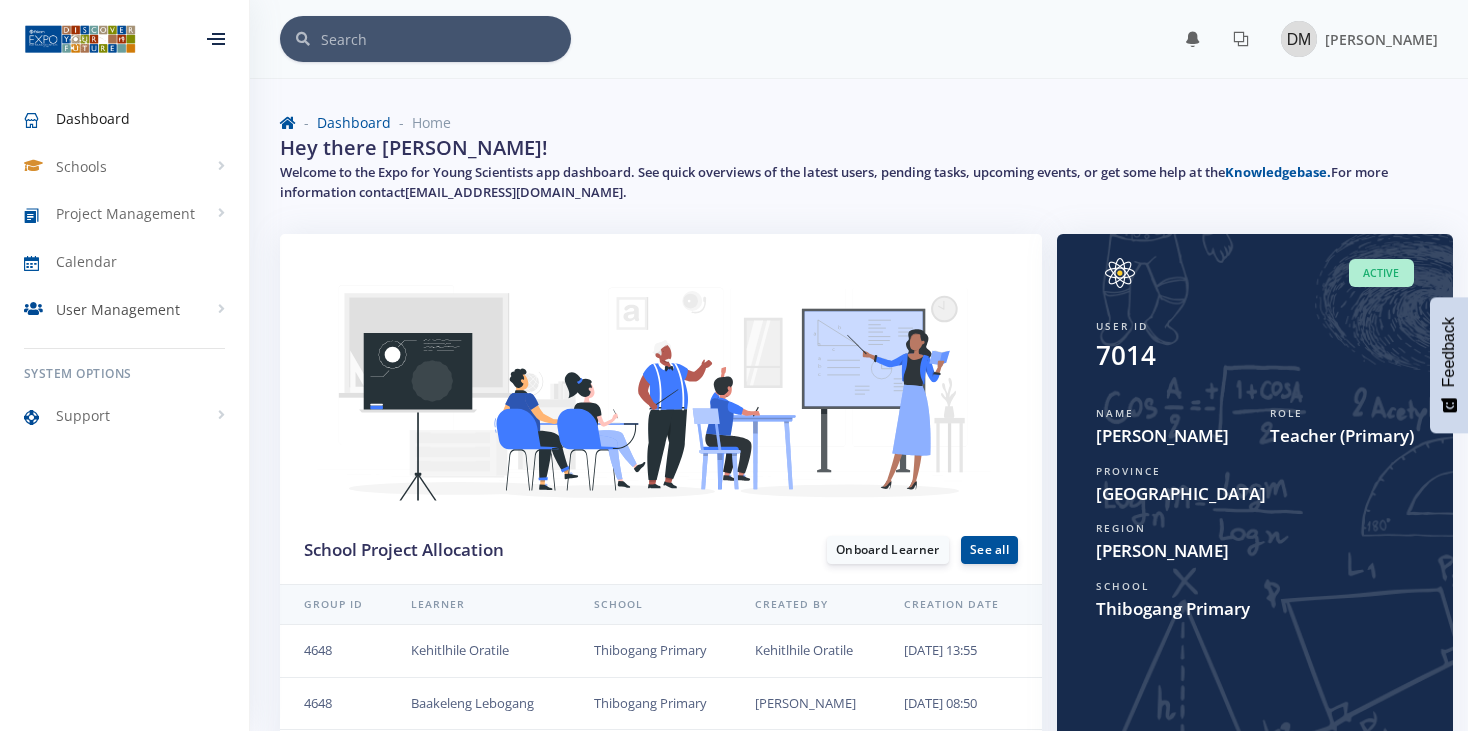 click on "User Management" at bounding box center [118, 309] 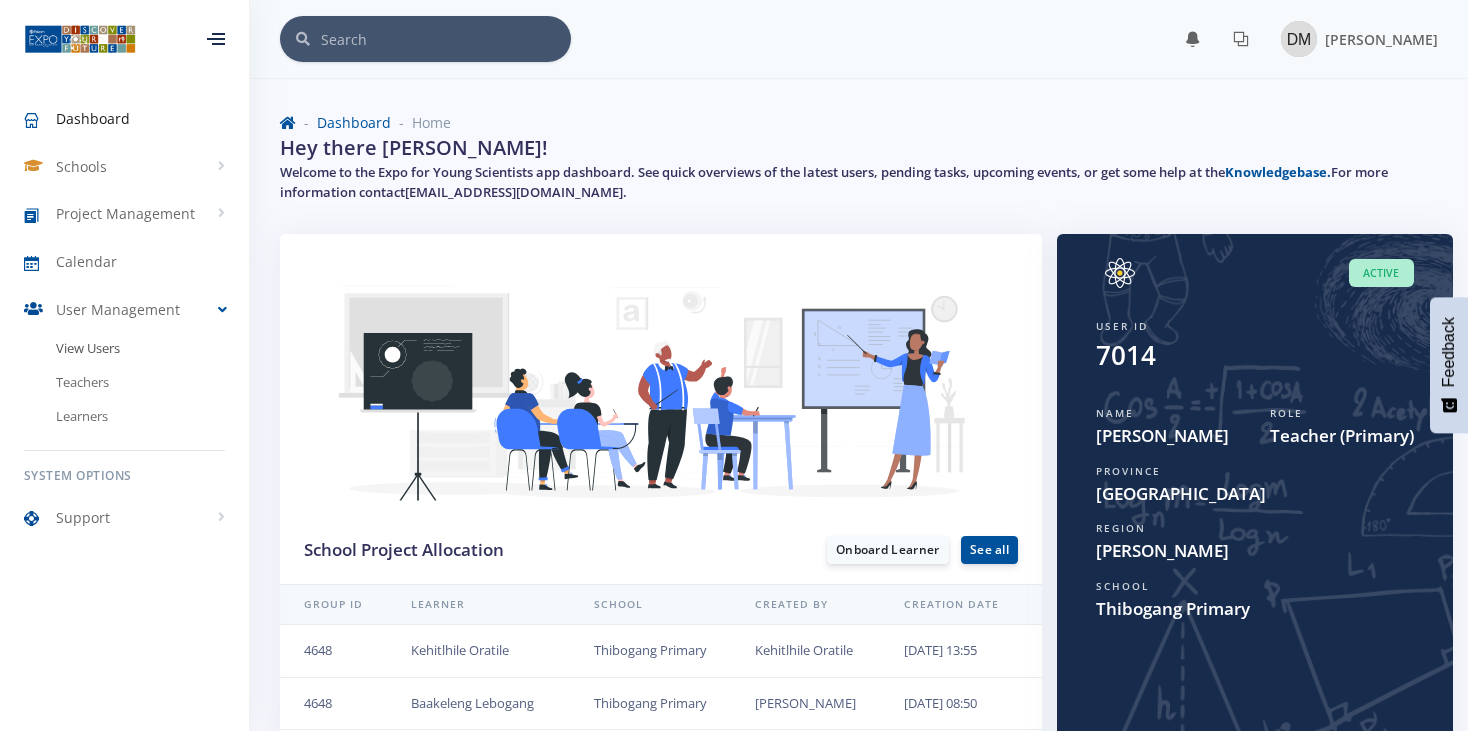 click on "View Users" at bounding box center [124, 349] 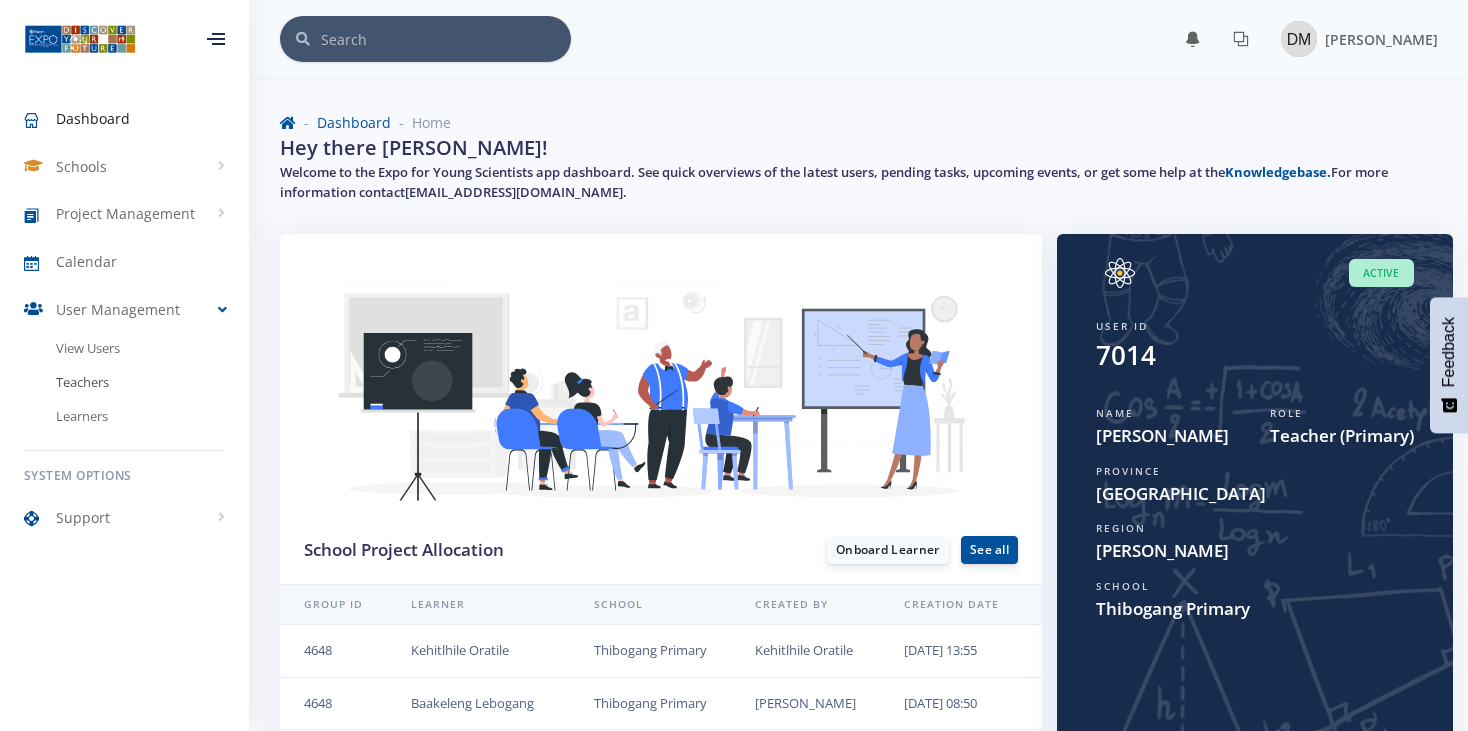click on "Teachers" at bounding box center (124, 383) 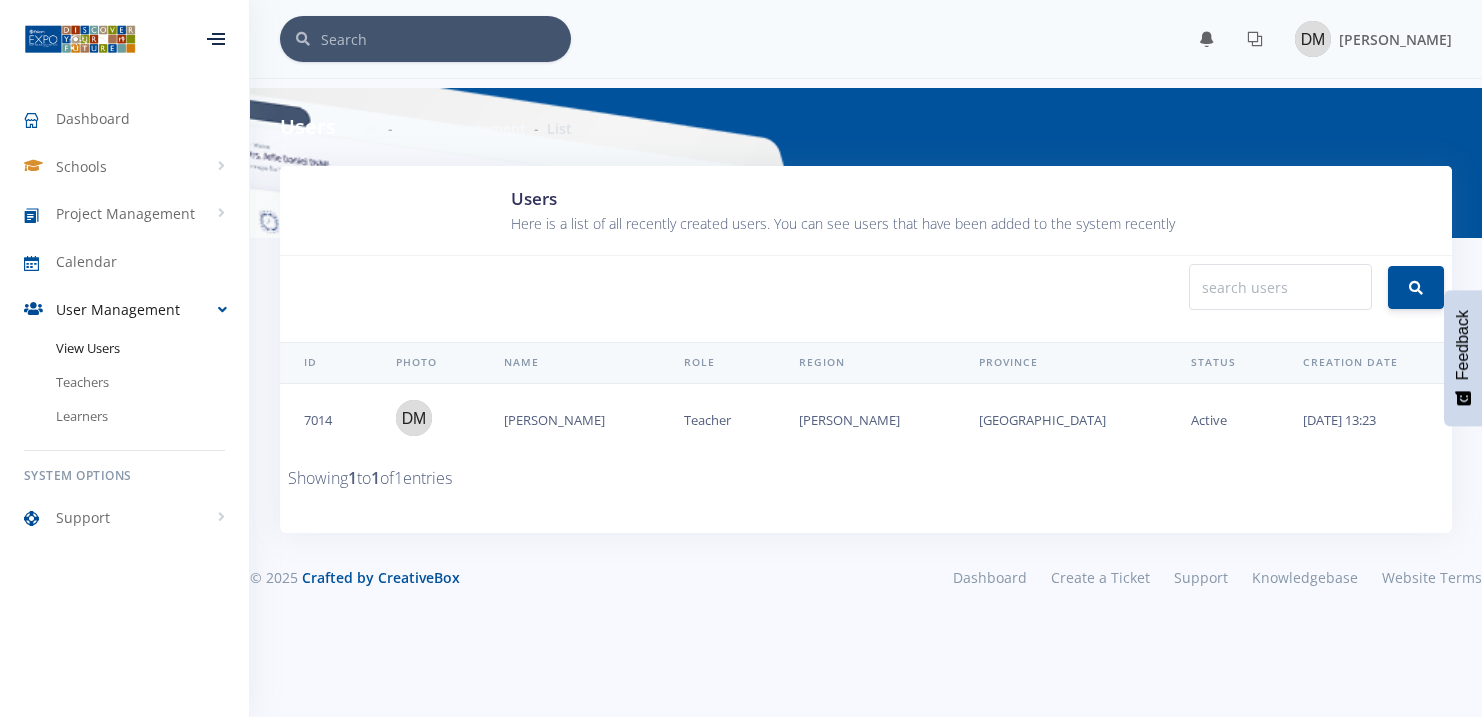 scroll, scrollTop: 0, scrollLeft: 0, axis: both 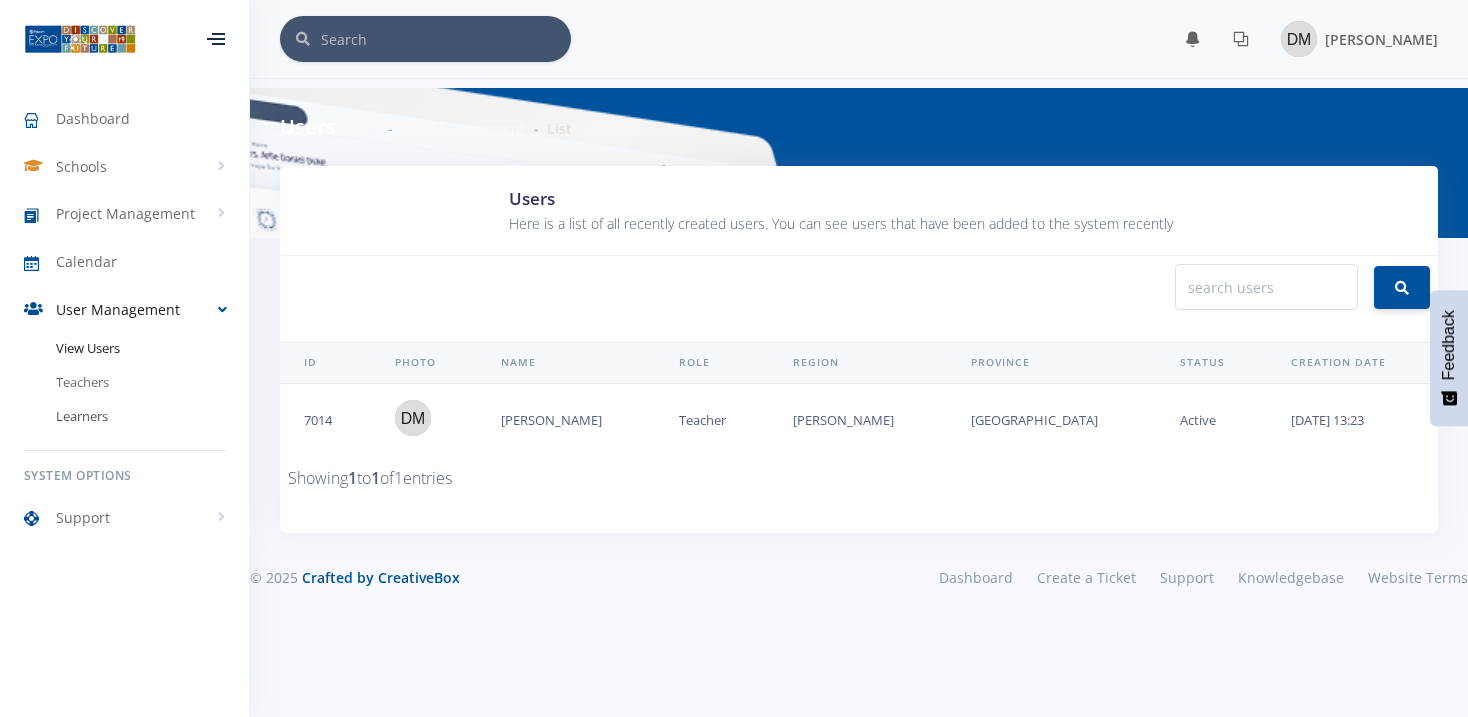 click on "Learners" at bounding box center (124, 417) 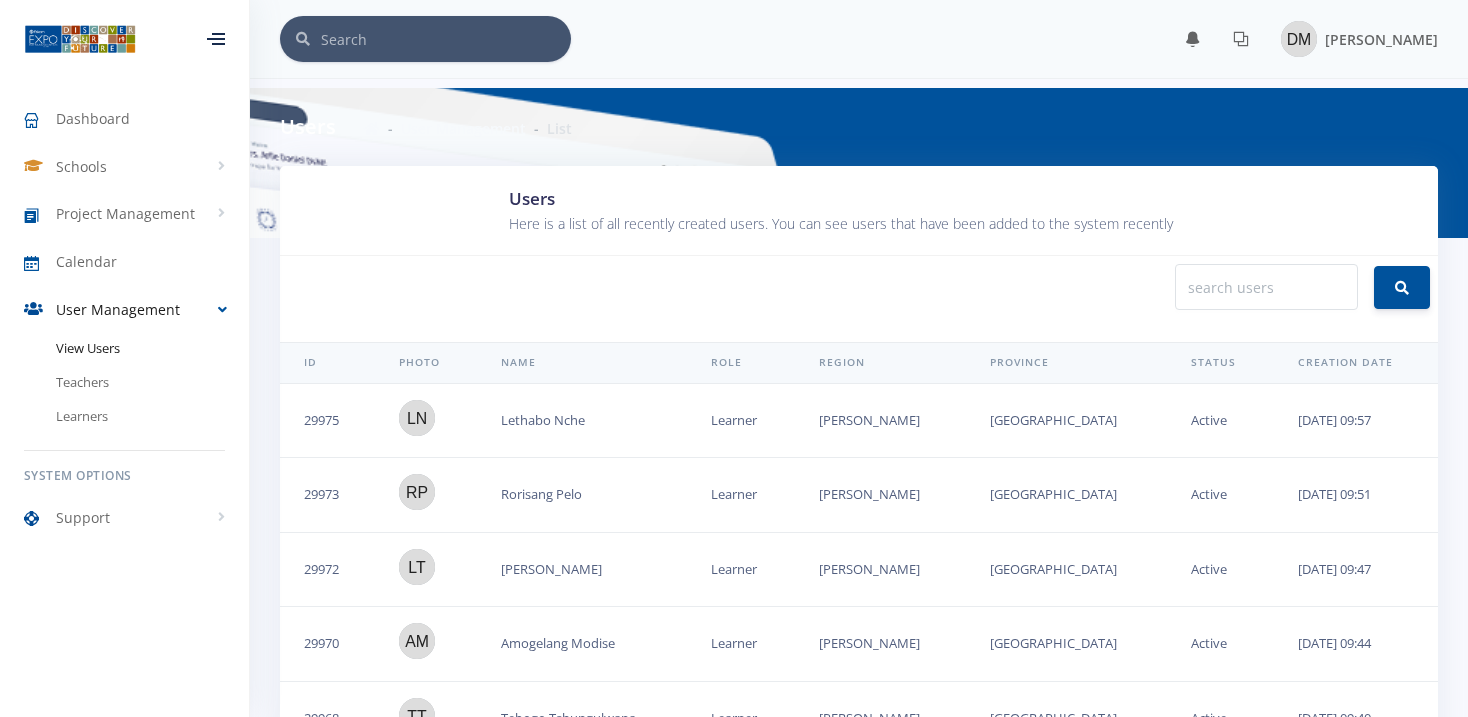 scroll, scrollTop: 0, scrollLeft: 0, axis: both 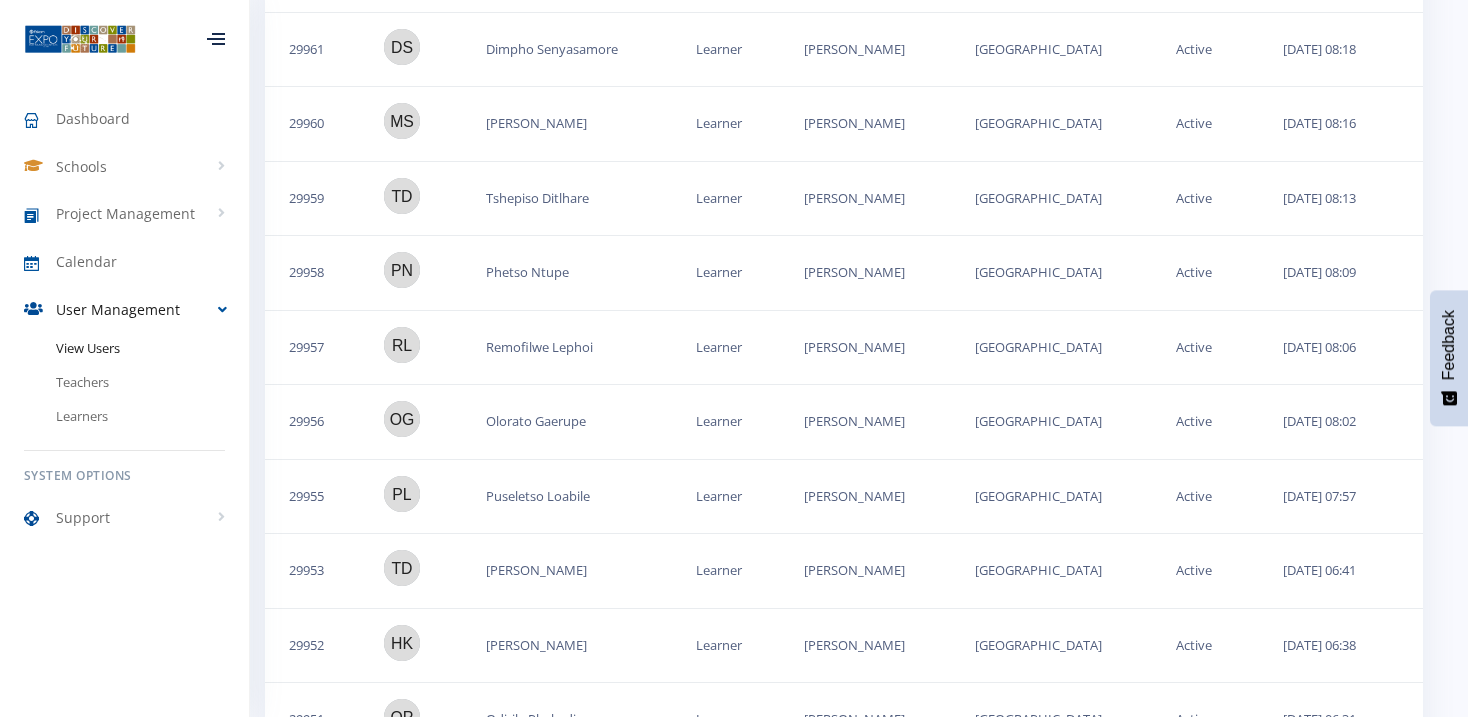 click on "Dr Ruth Segomotsi Mompati" at bounding box center [865, 496] 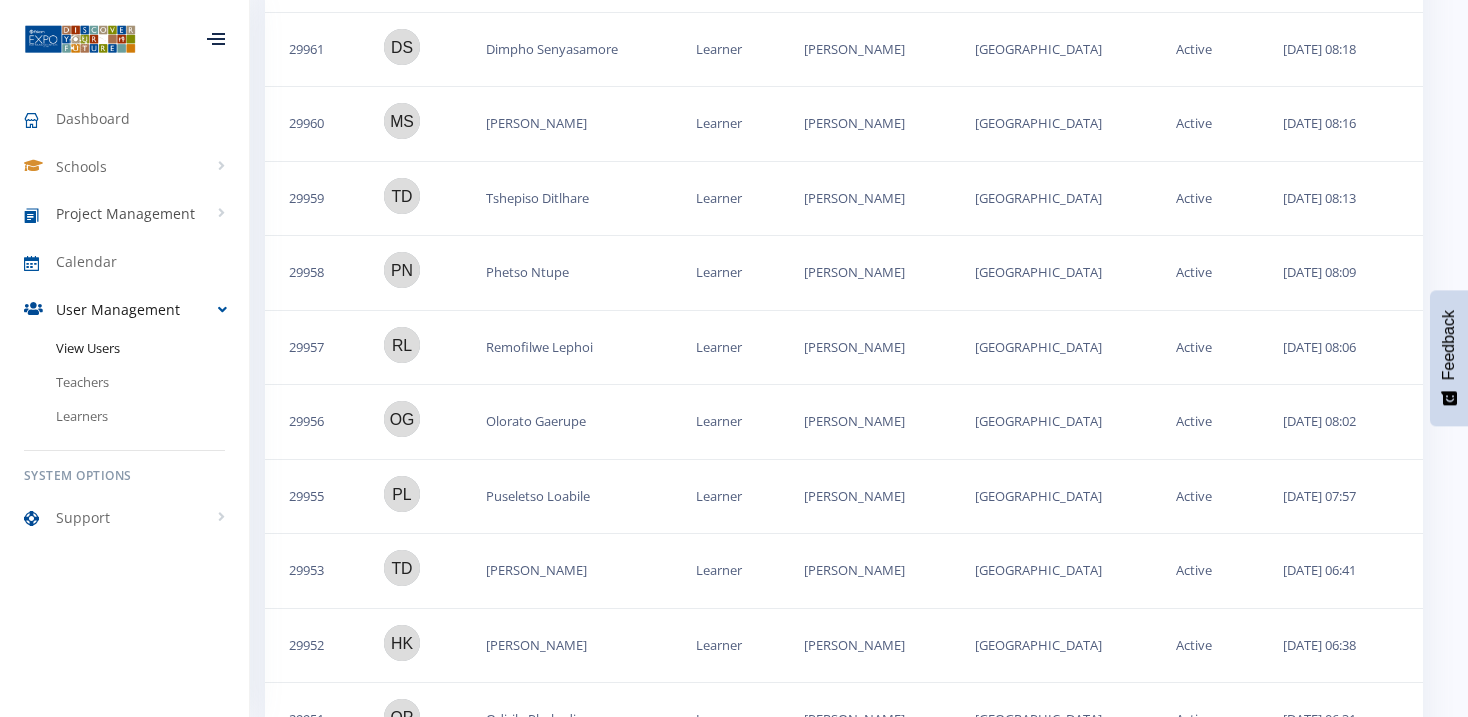 click on "Project Management" at bounding box center (125, 213) 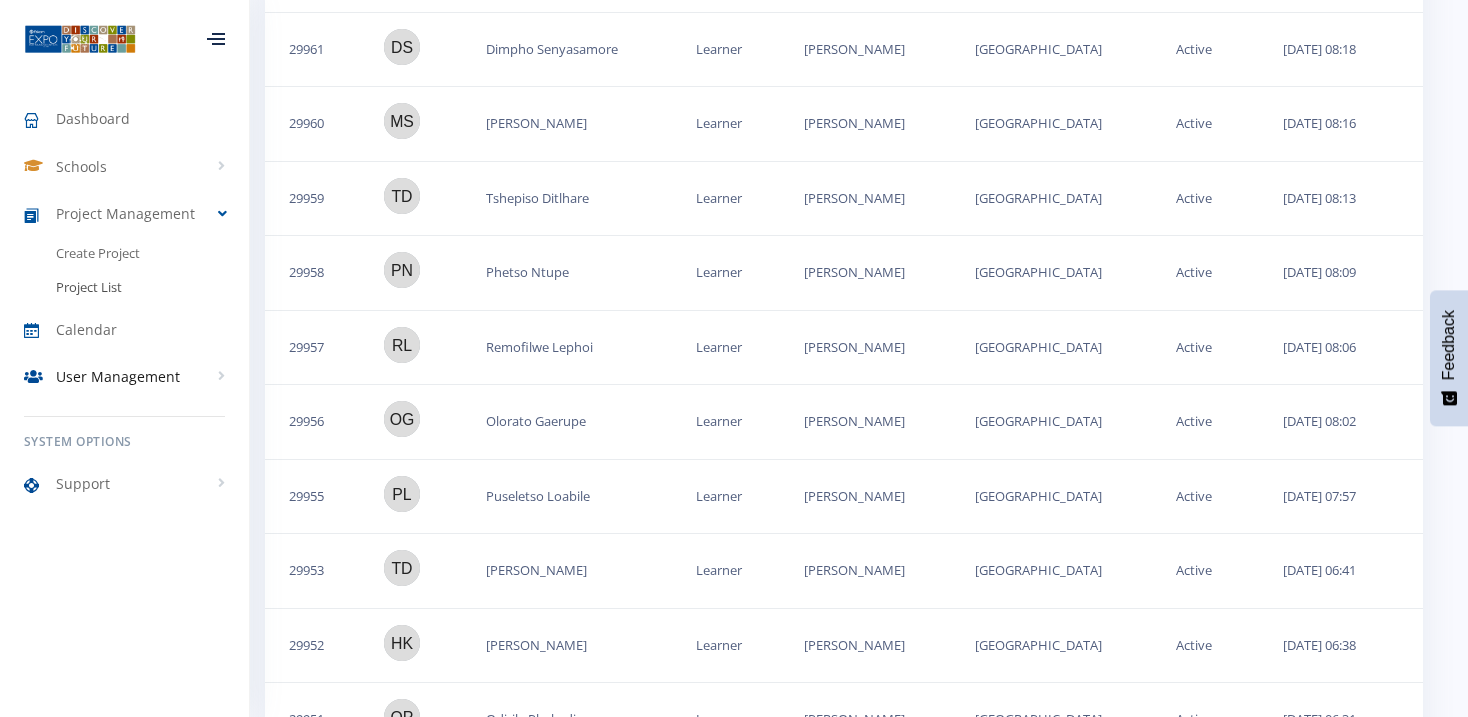 click on "Project List" at bounding box center [89, 288] 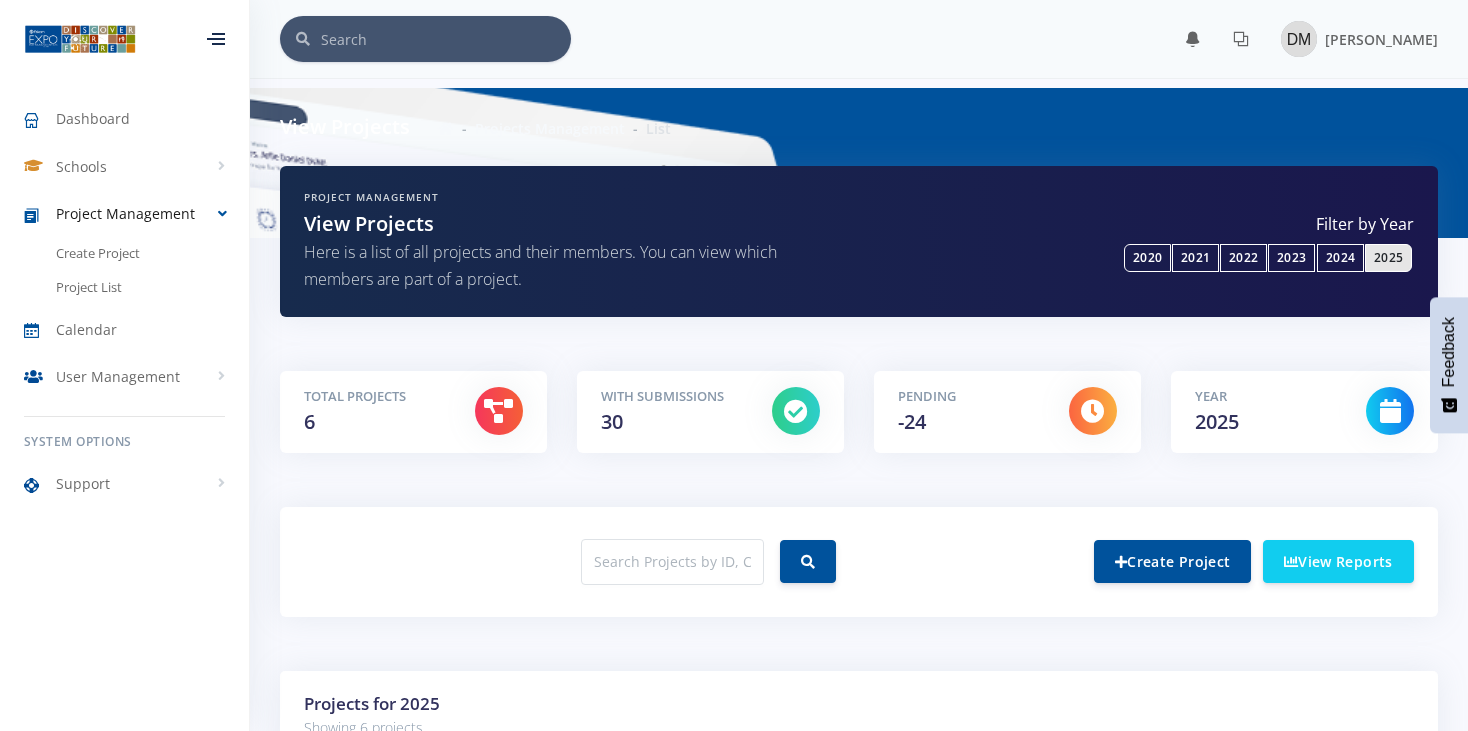 scroll, scrollTop: 0, scrollLeft: 0, axis: both 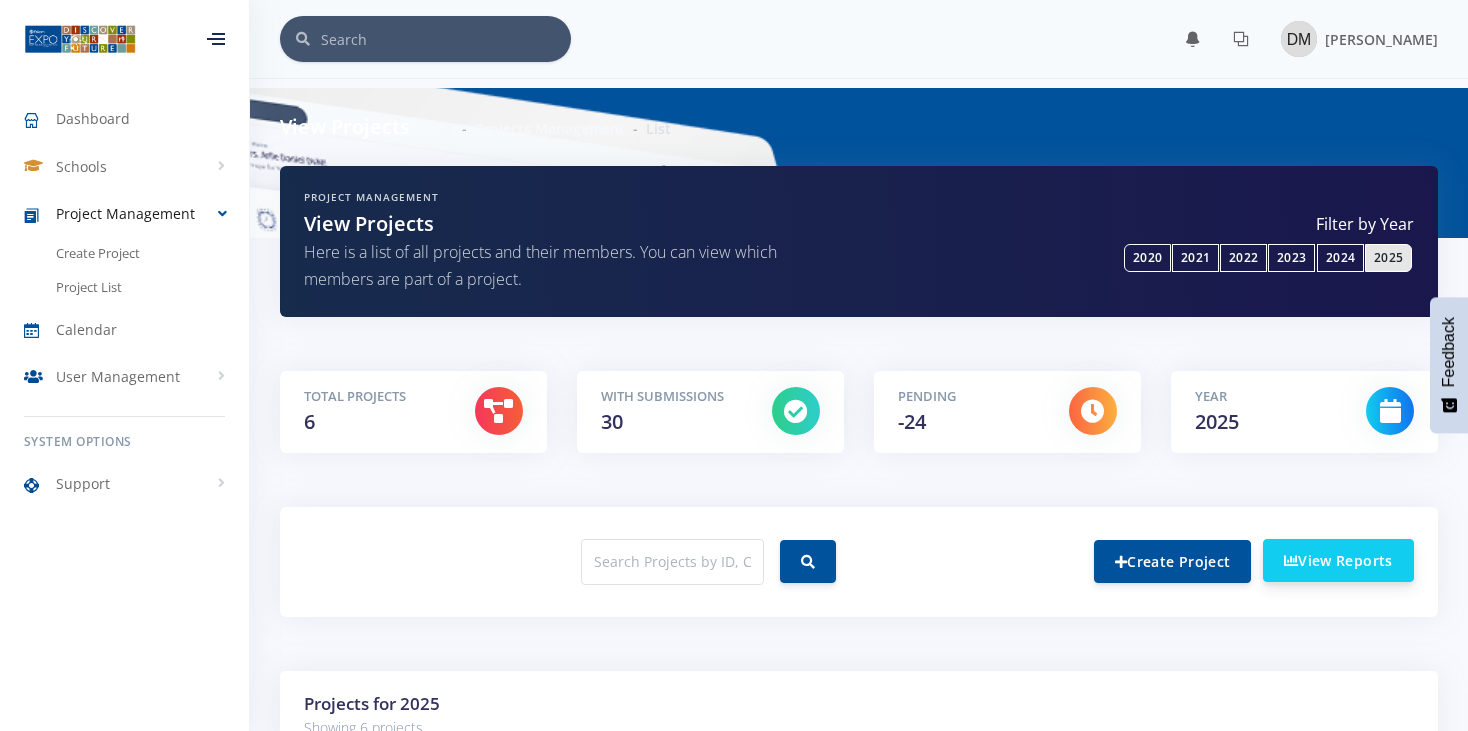 click on "View Reports" at bounding box center (1338, 560) 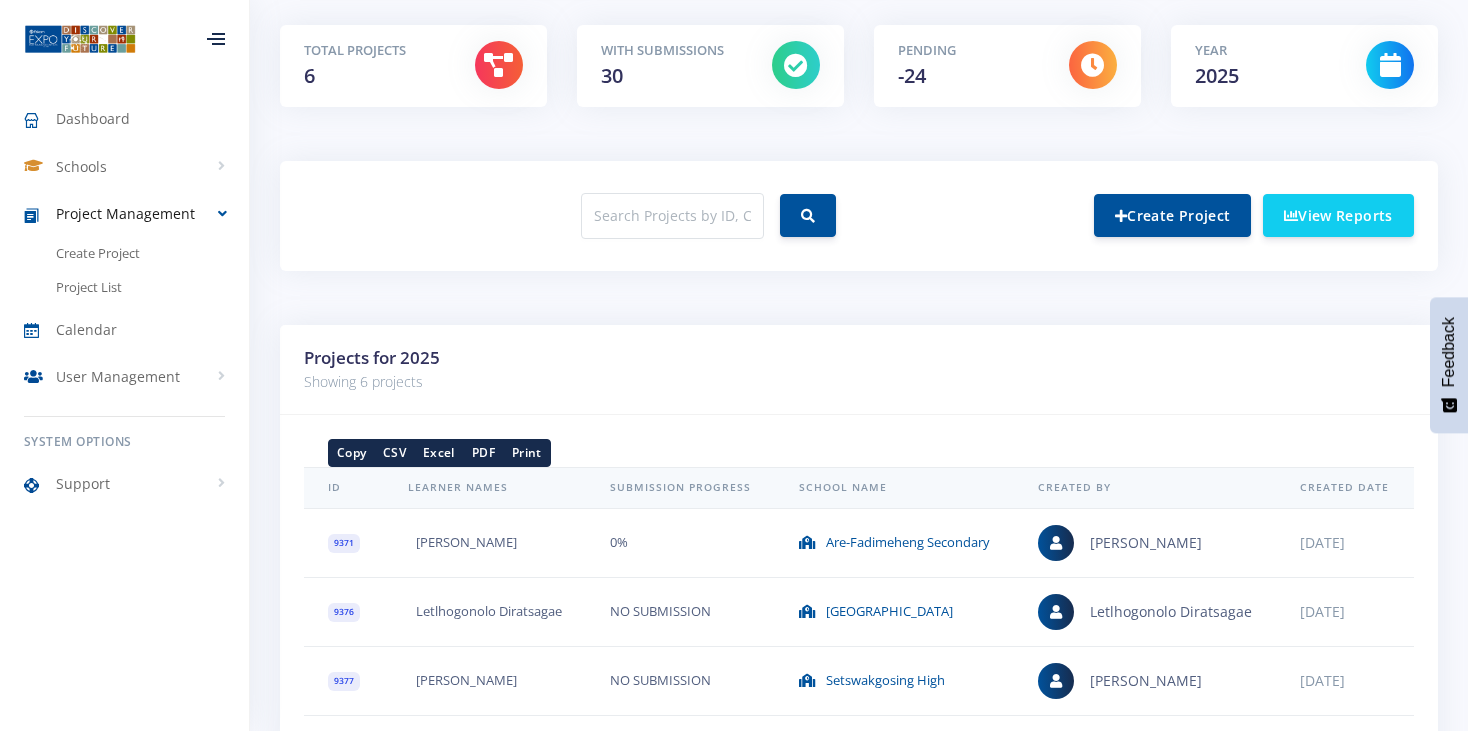 scroll, scrollTop: 349, scrollLeft: 0, axis: vertical 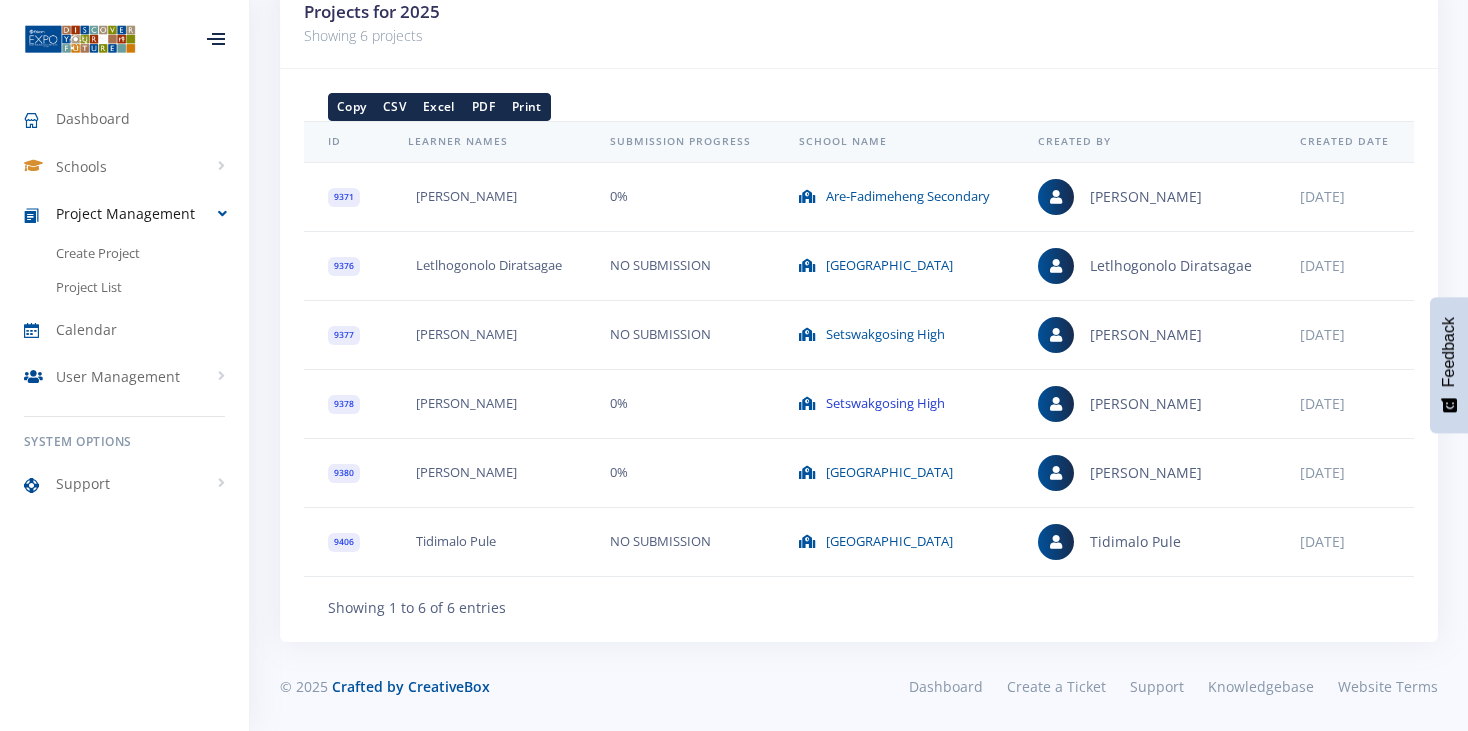 click on "Setswakgosing High" at bounding box center (885, 403) 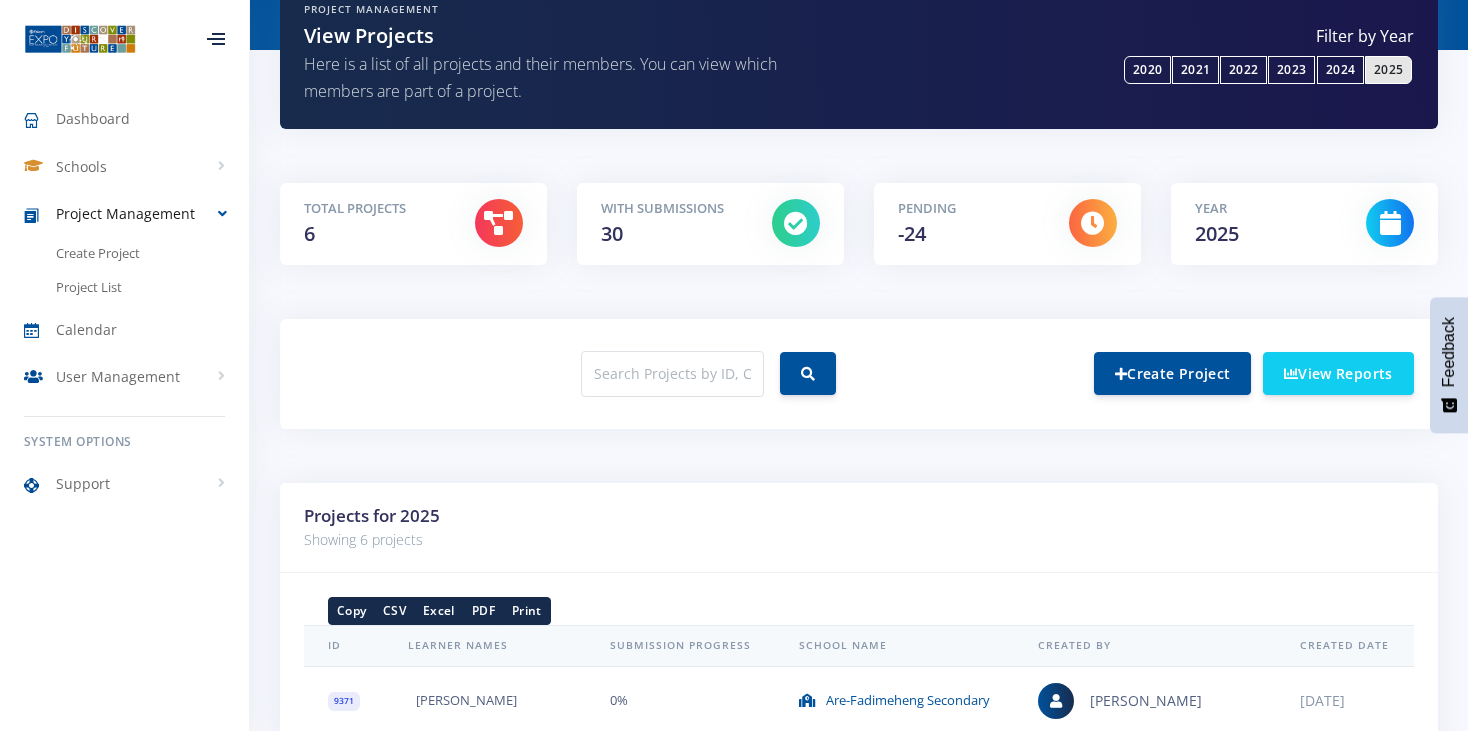 scroll, scrollTop: 183, scrollLeft: 0, axis: vertical 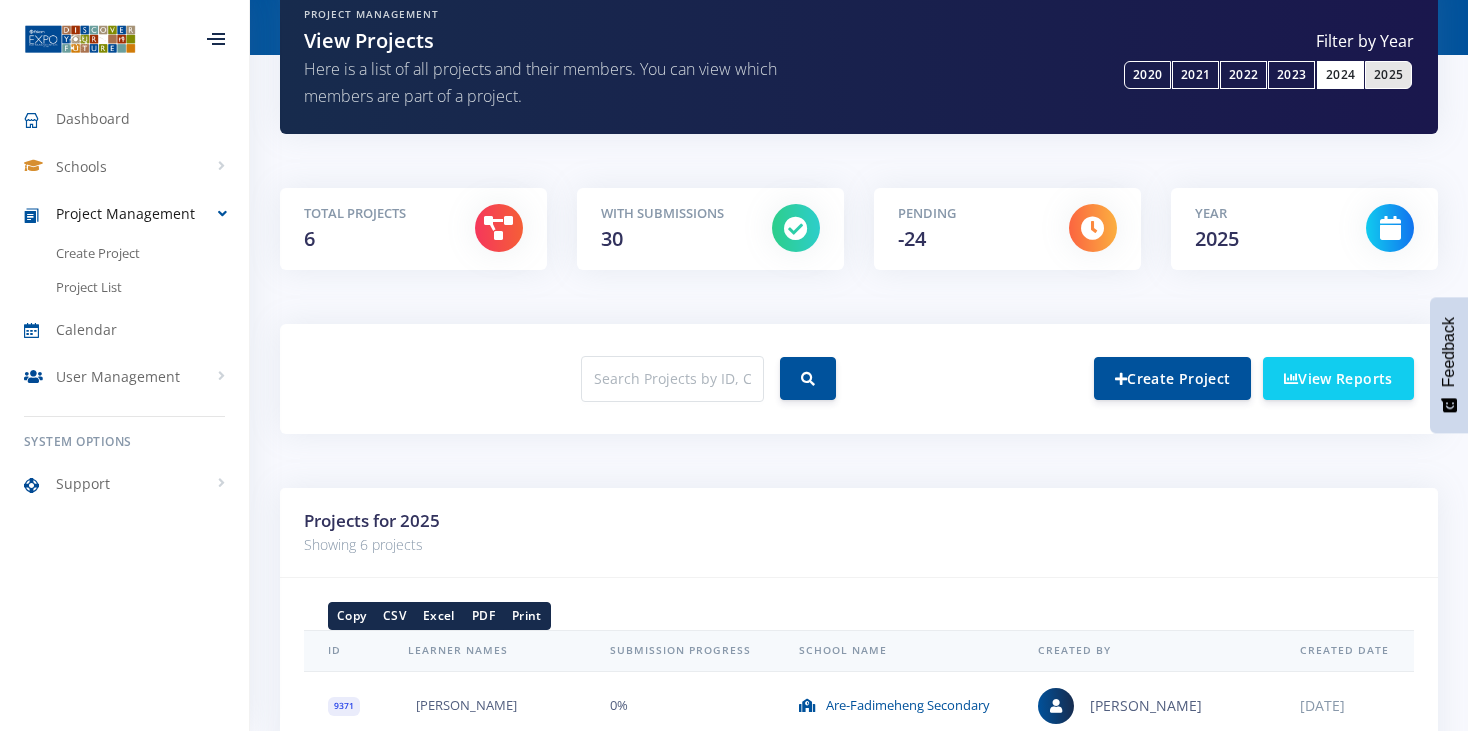 click on "2024" at bounding box center (1340, 75) 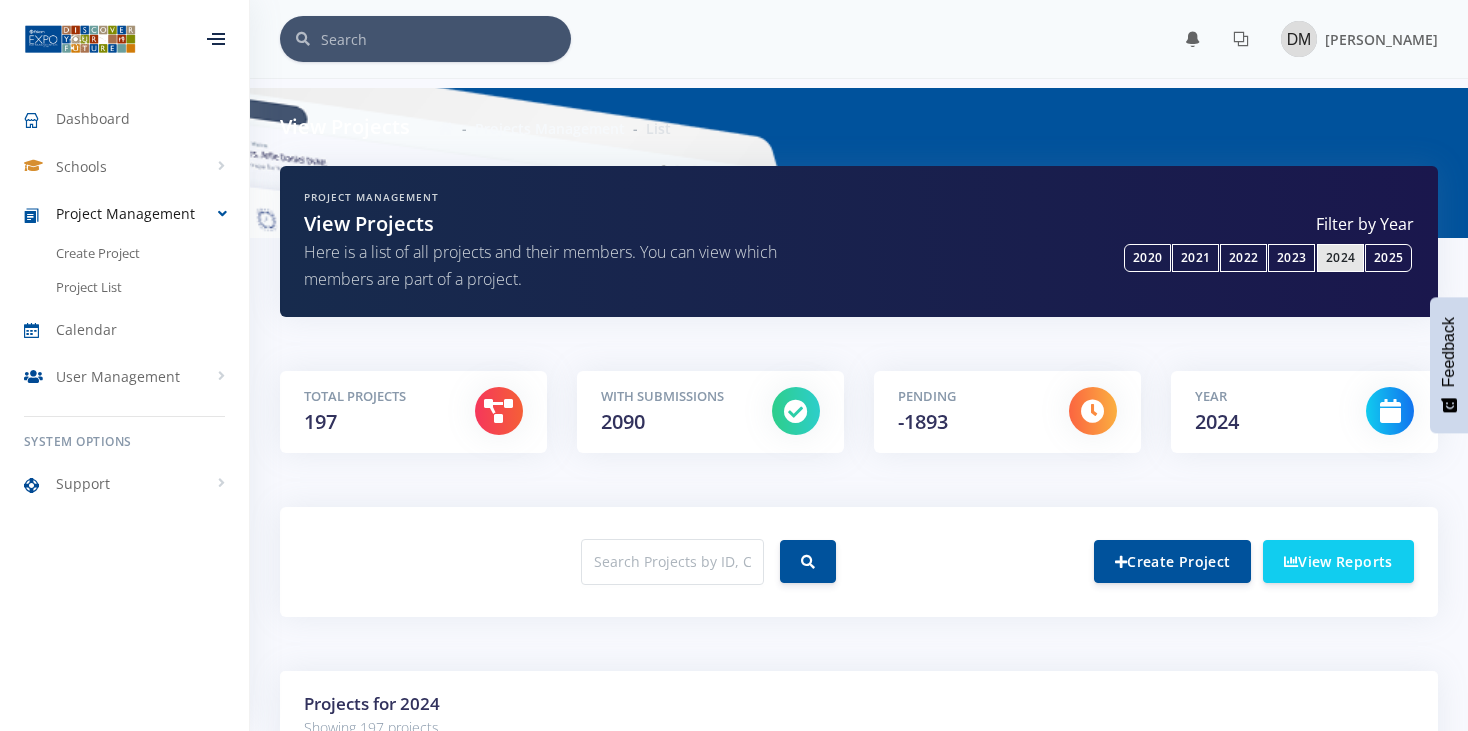 scroll, scrollTop: 0, scrollLeft: 0, axis: both 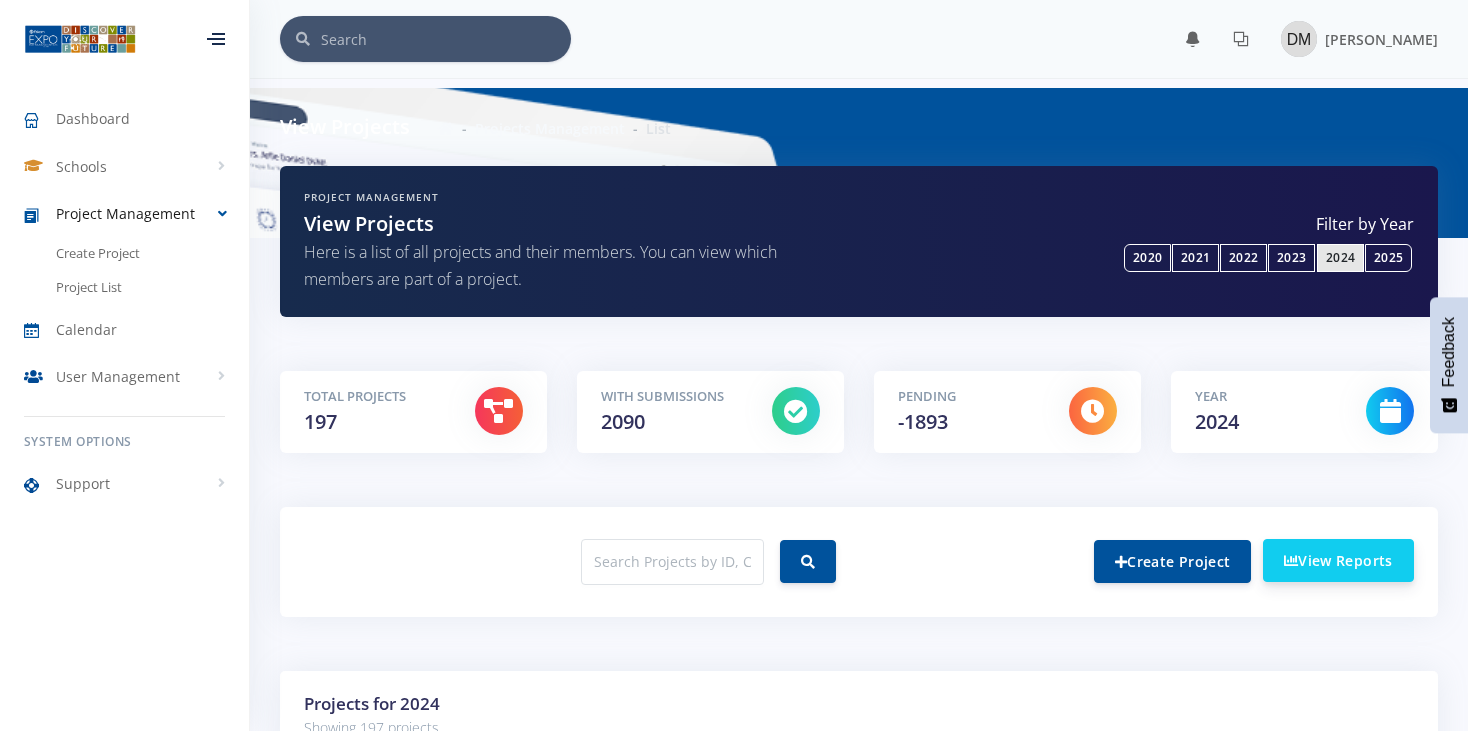 click on "View Reports" at bounding box center [1338, 560] 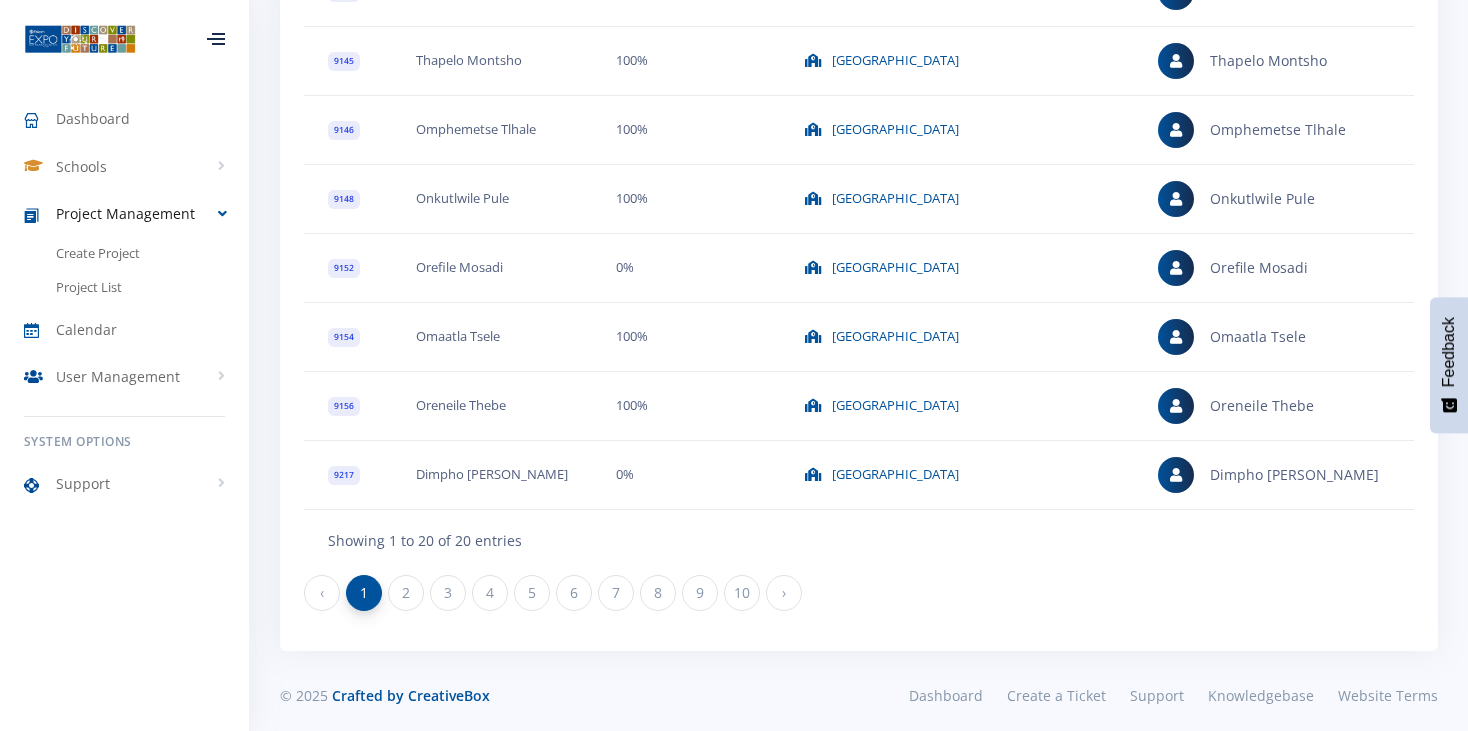 scroll, scrollTop: 1749, scrollLeft: 0, axis: vertical 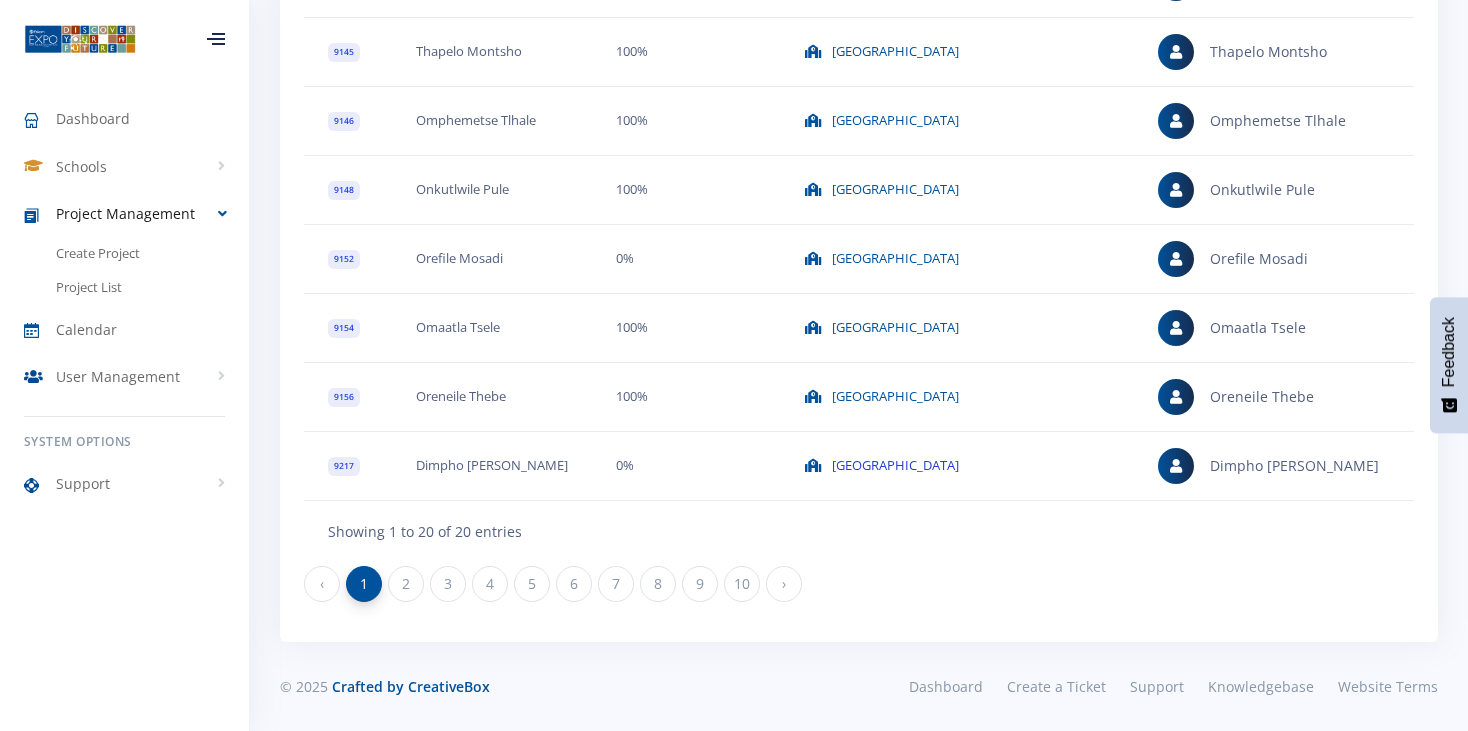 click at bounding box center [813, 465] 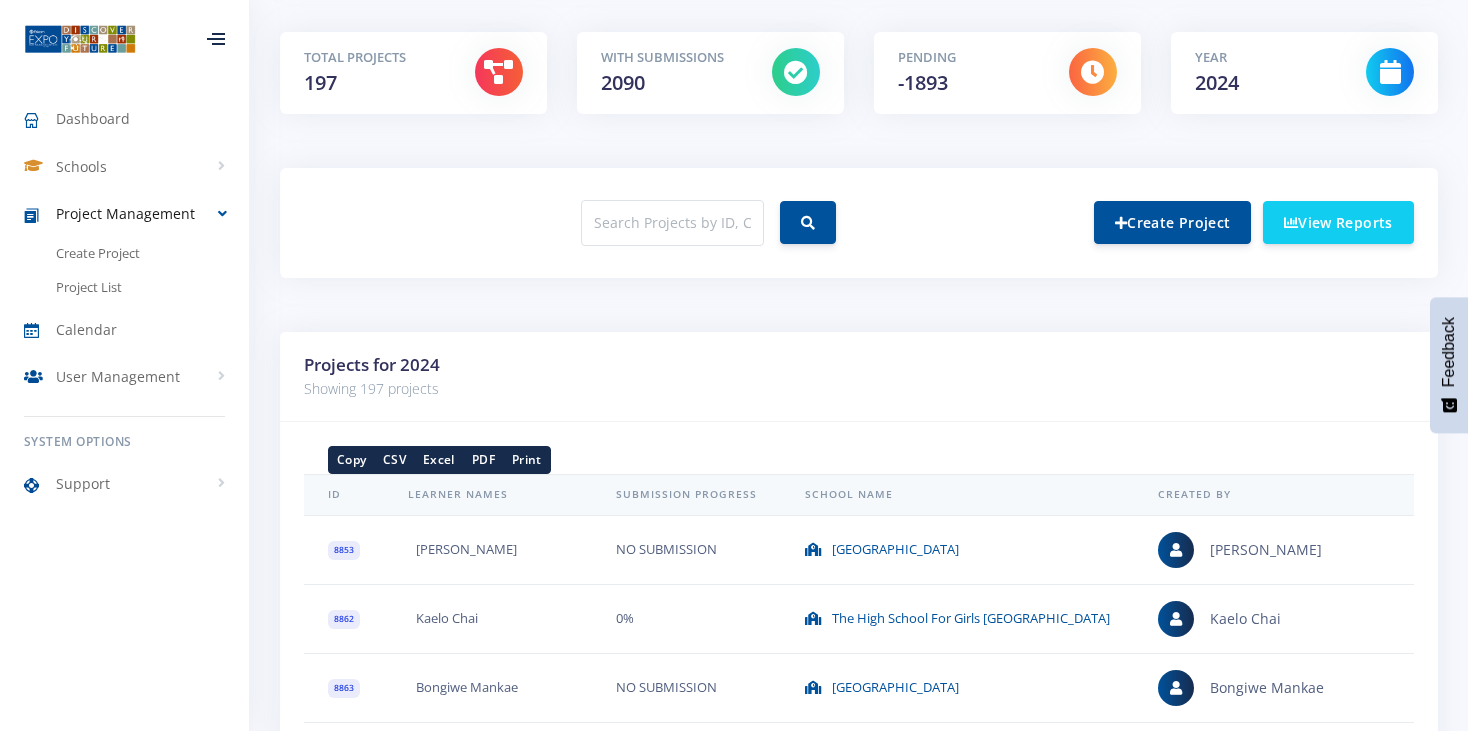 scroll, scrollTop: 271, scrollLeft: 0, axis: vertical 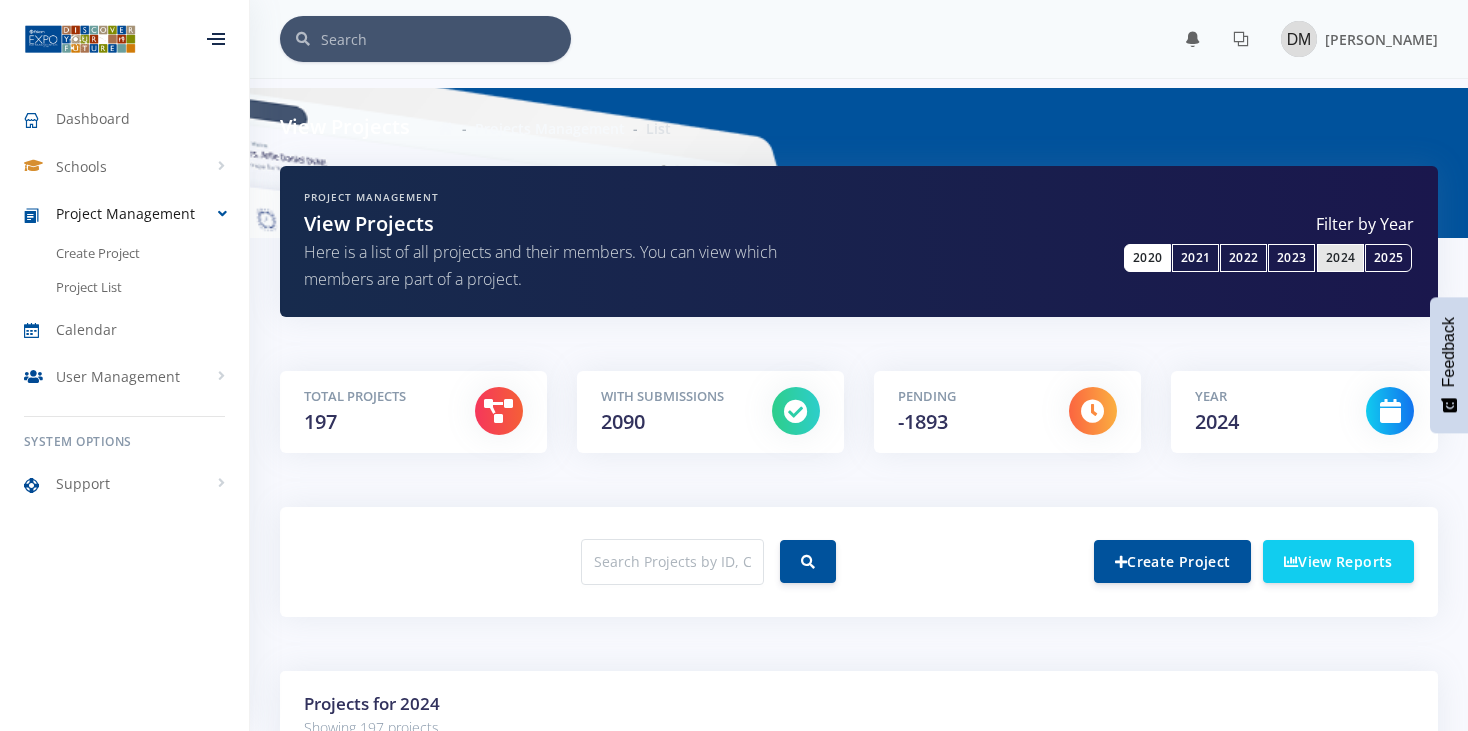 click on "2020" at bounding box center [1147, 258] 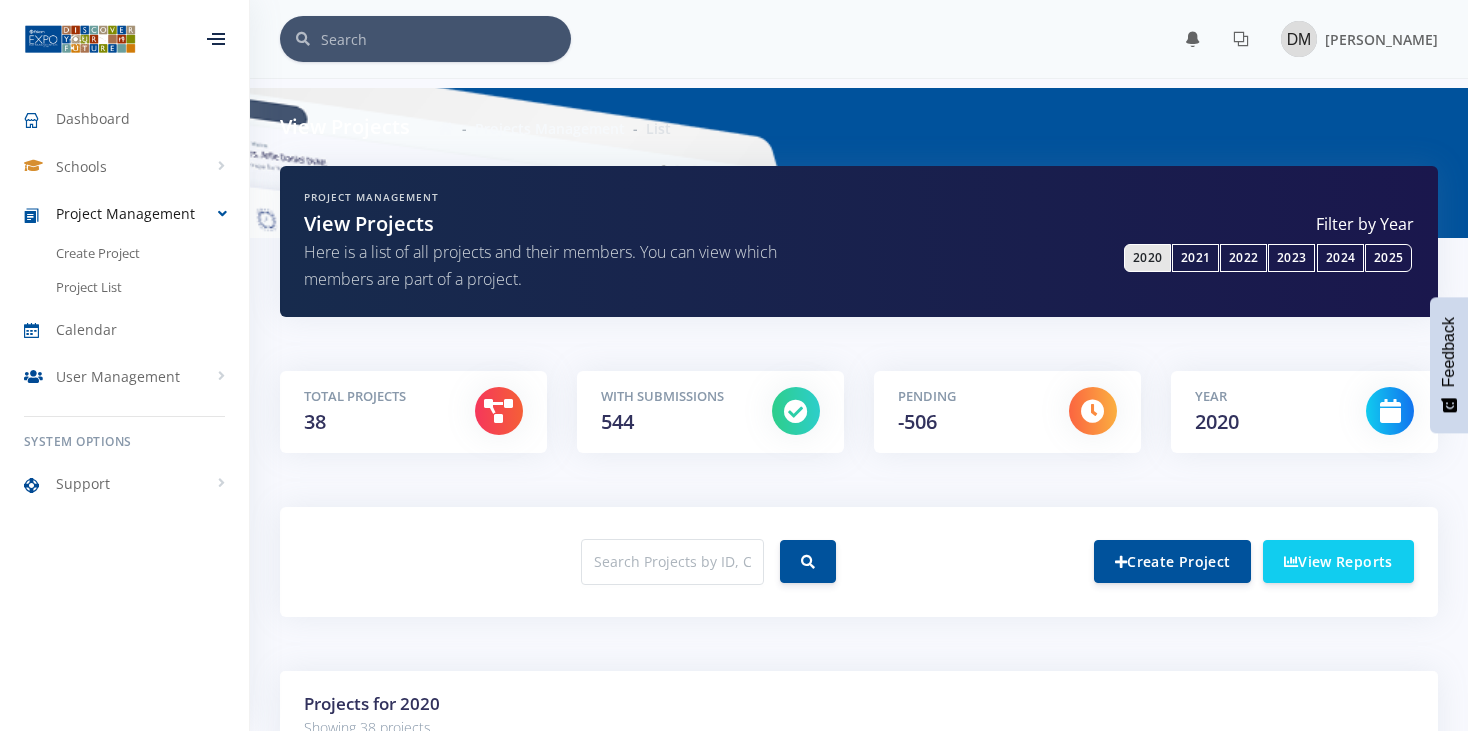 scroll, scrollTop: 0, scrollLeft: 0, axis: both 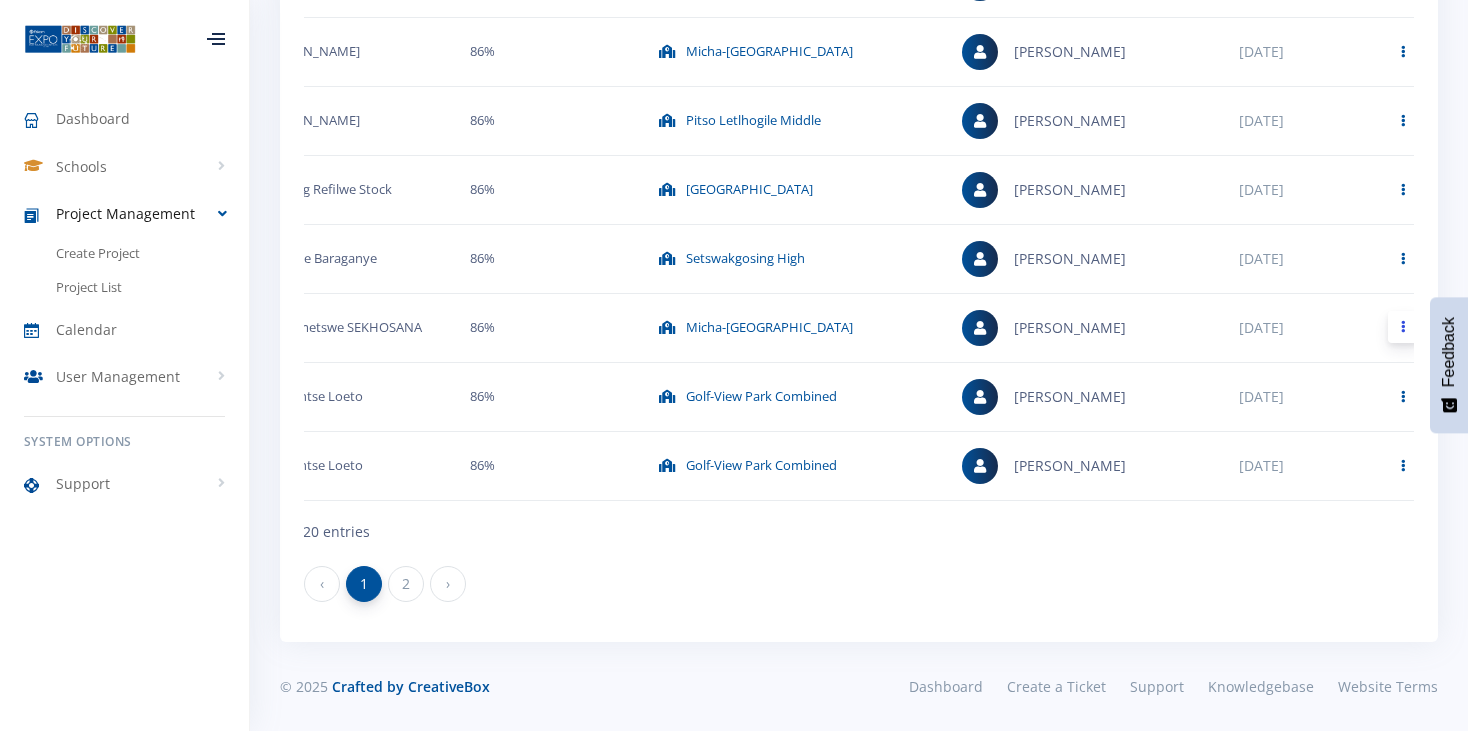 click at bounding box center [1404, 327] 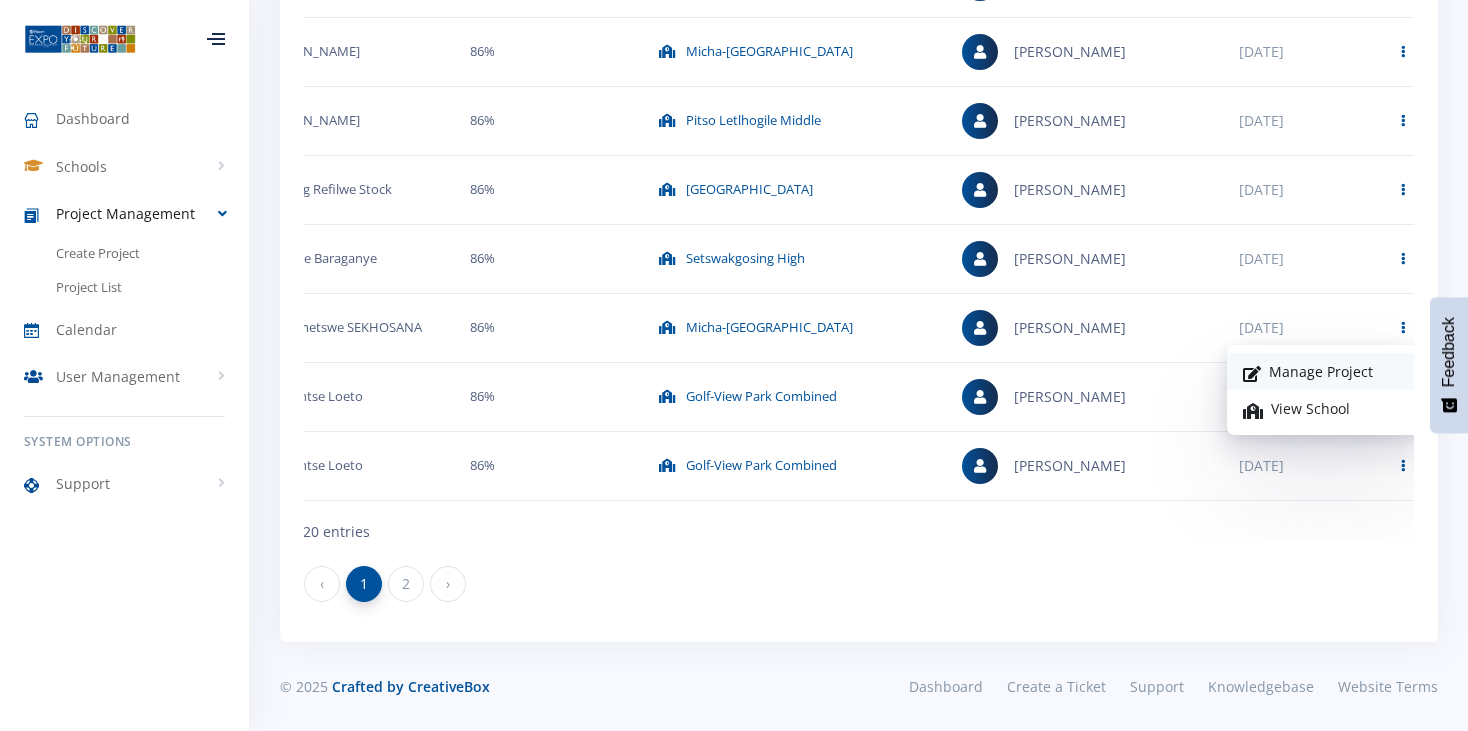 click on "Manage Project" at bounding box center [1323, 371] 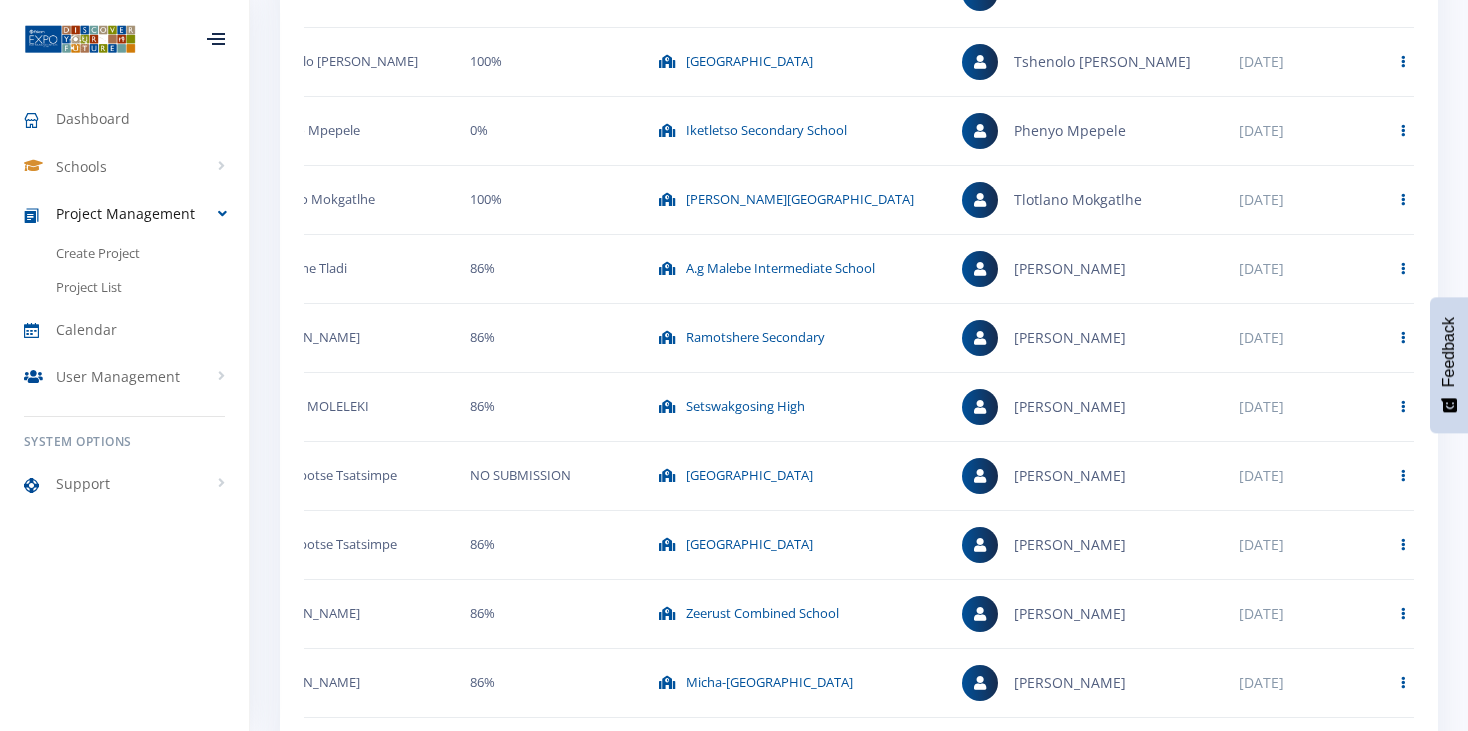 scroll, scrollTop: 464, scrollLeft: 0, axis: vertical 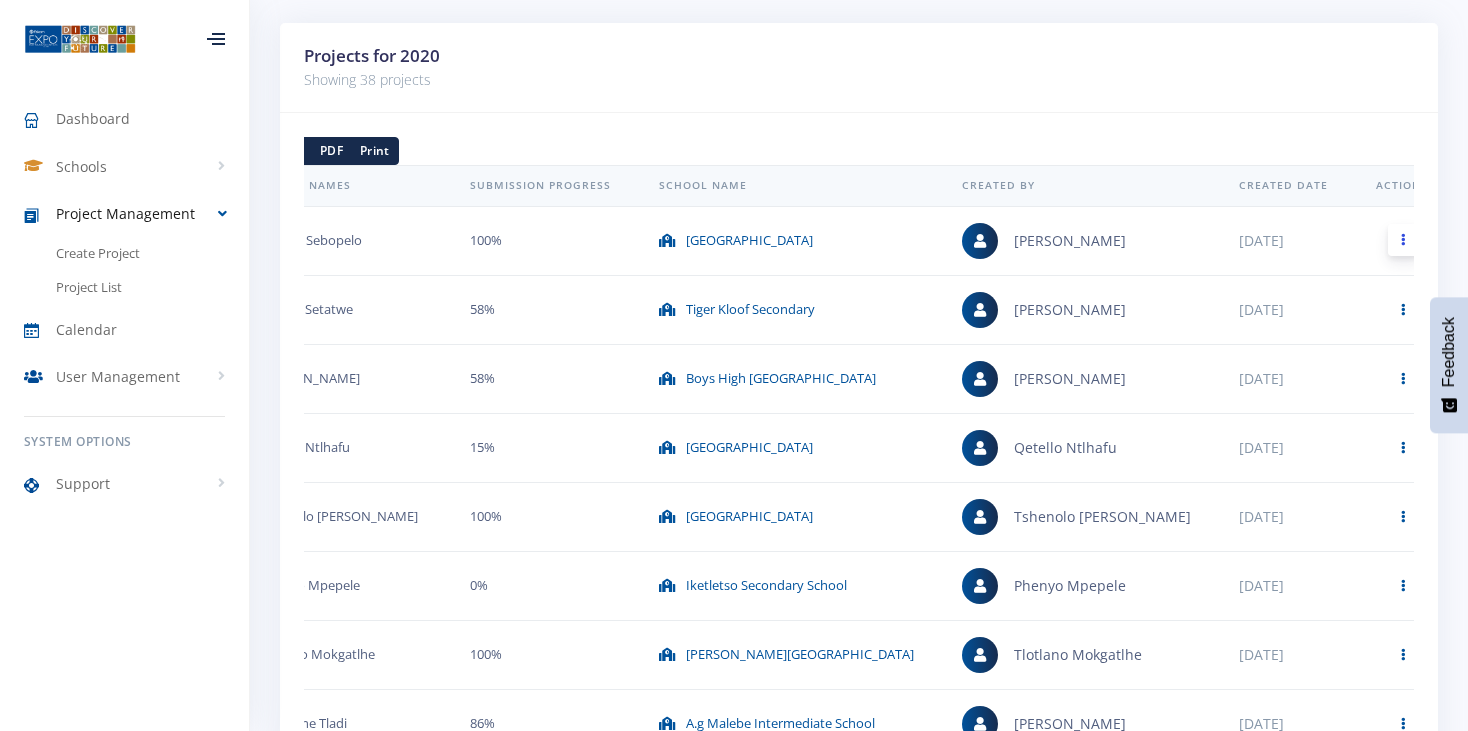 click at bounding box center (1404, 240) 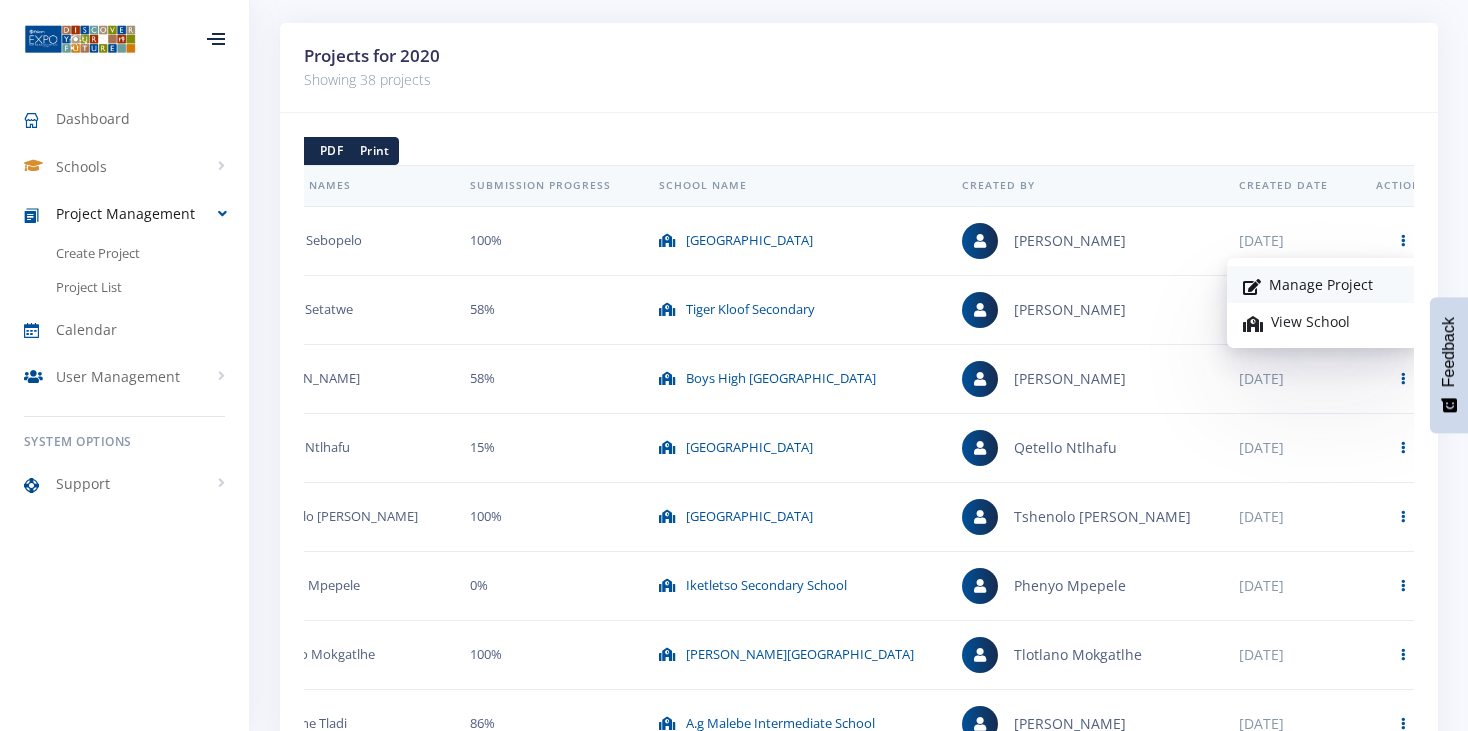 click on "Manage Project" at bounding box center (1323, 284) 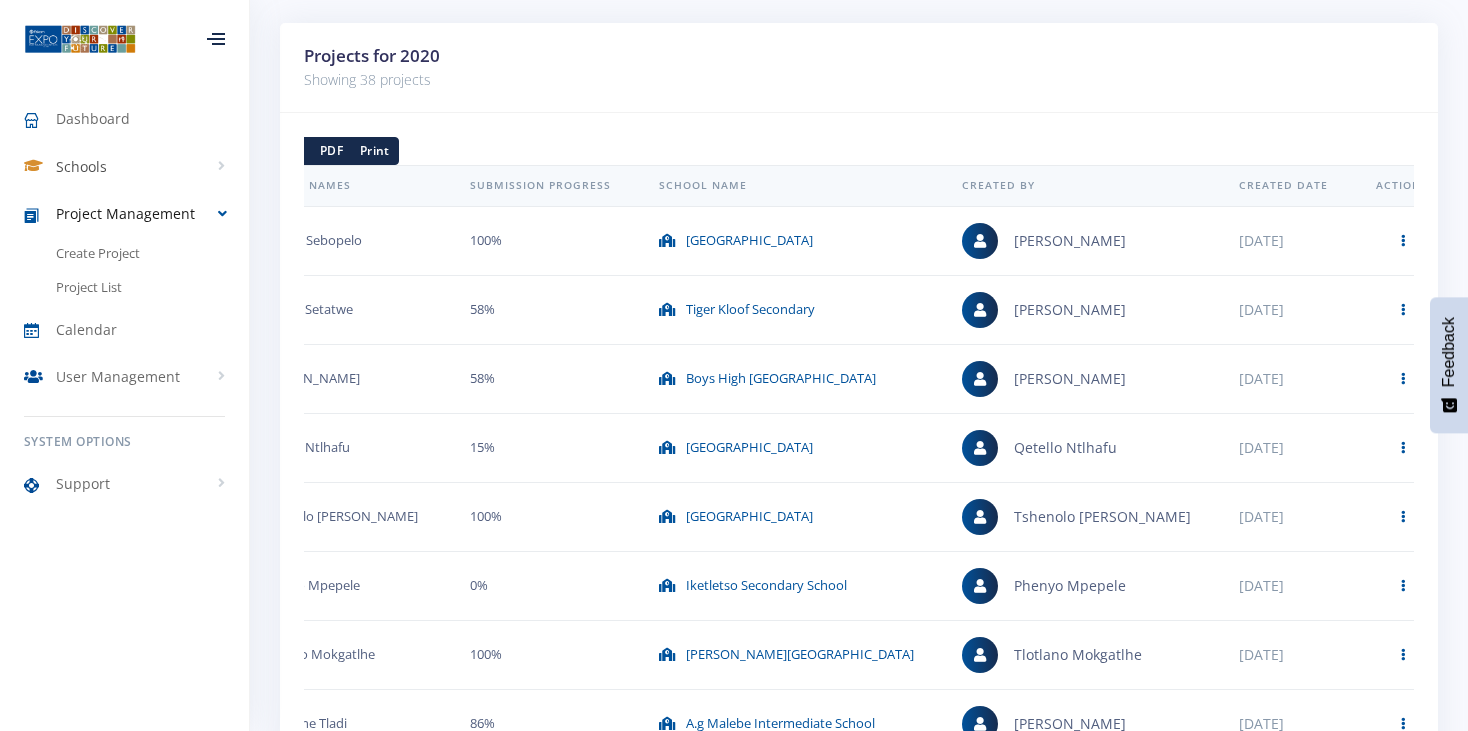 click on "Schools" at bounding box center [81, 166] 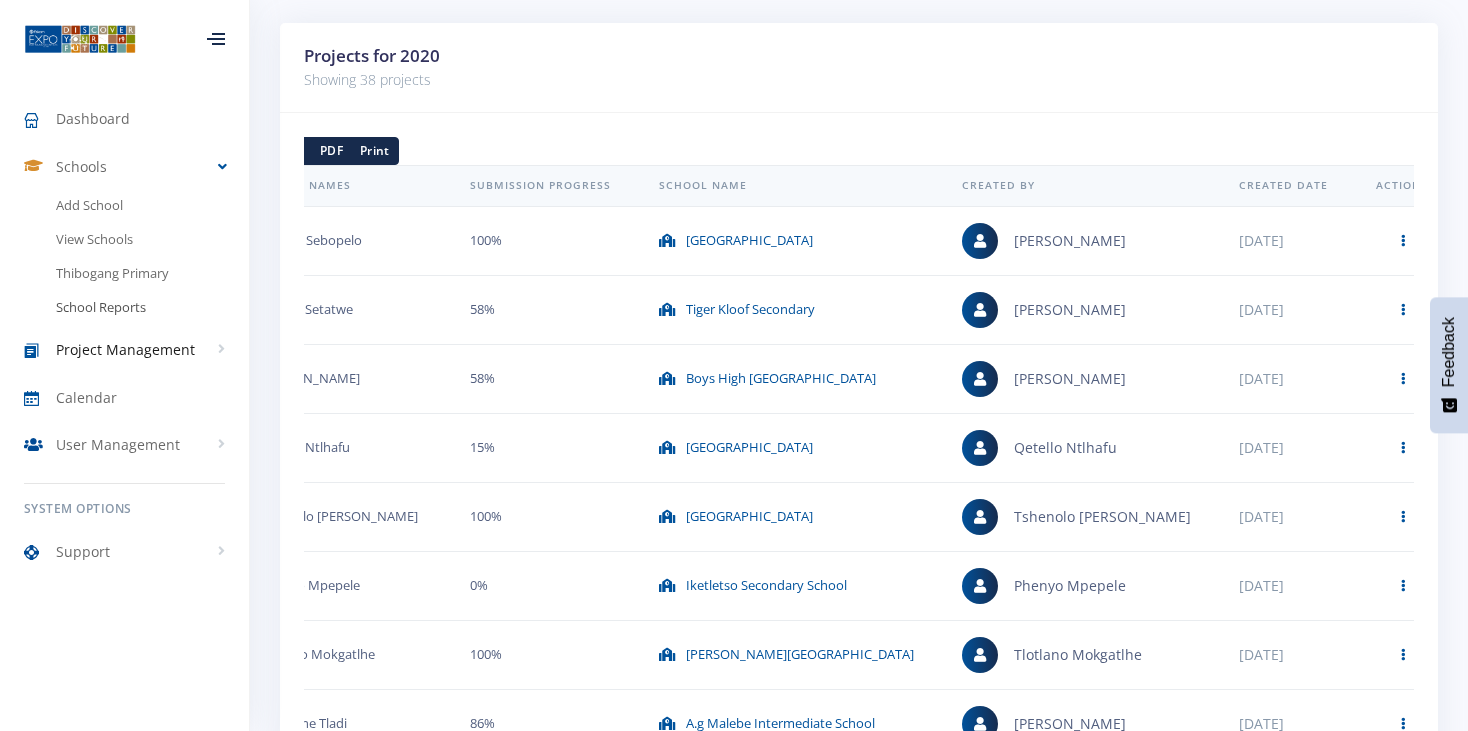 click on "School Reports" at bounding box center [124, 308] 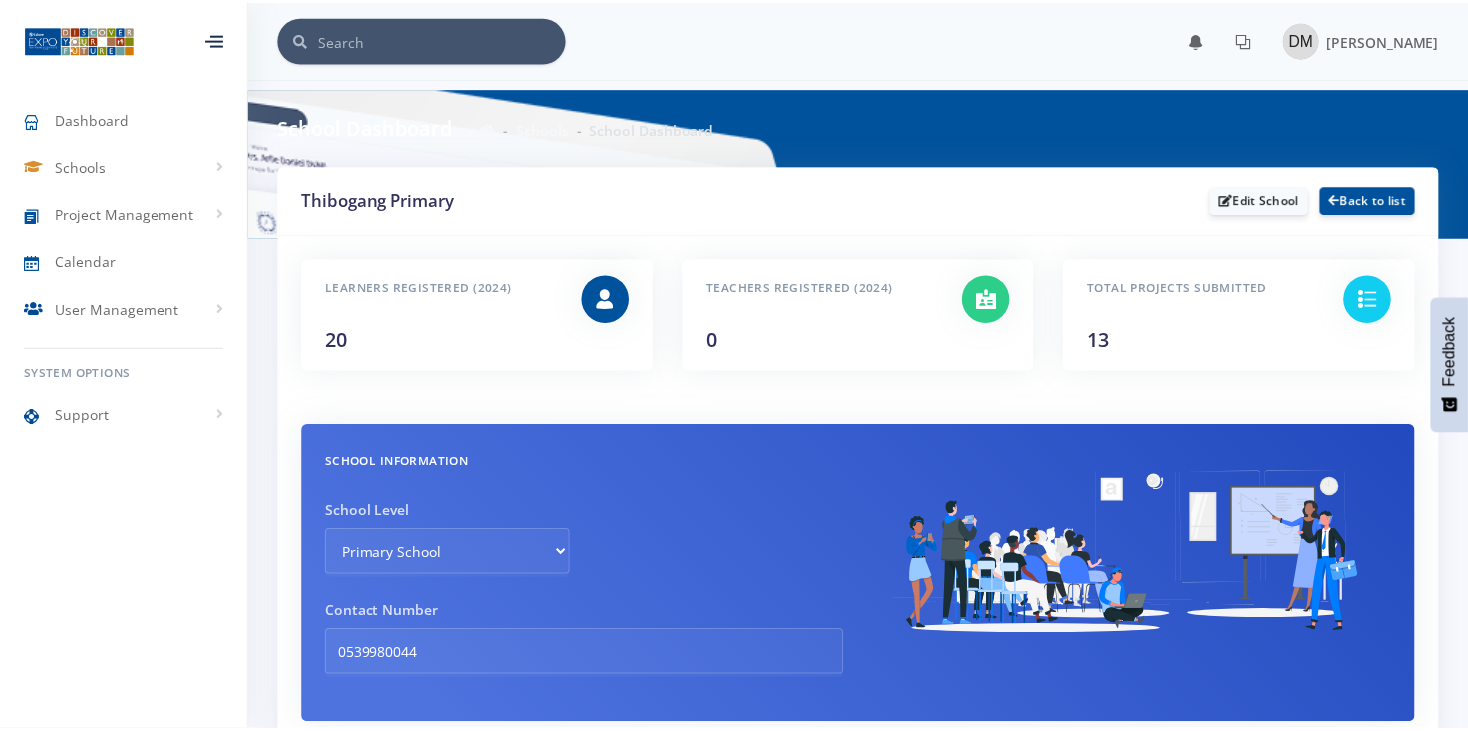 scroll, scrollTop: 0, scrollLeft: 0, axis: both 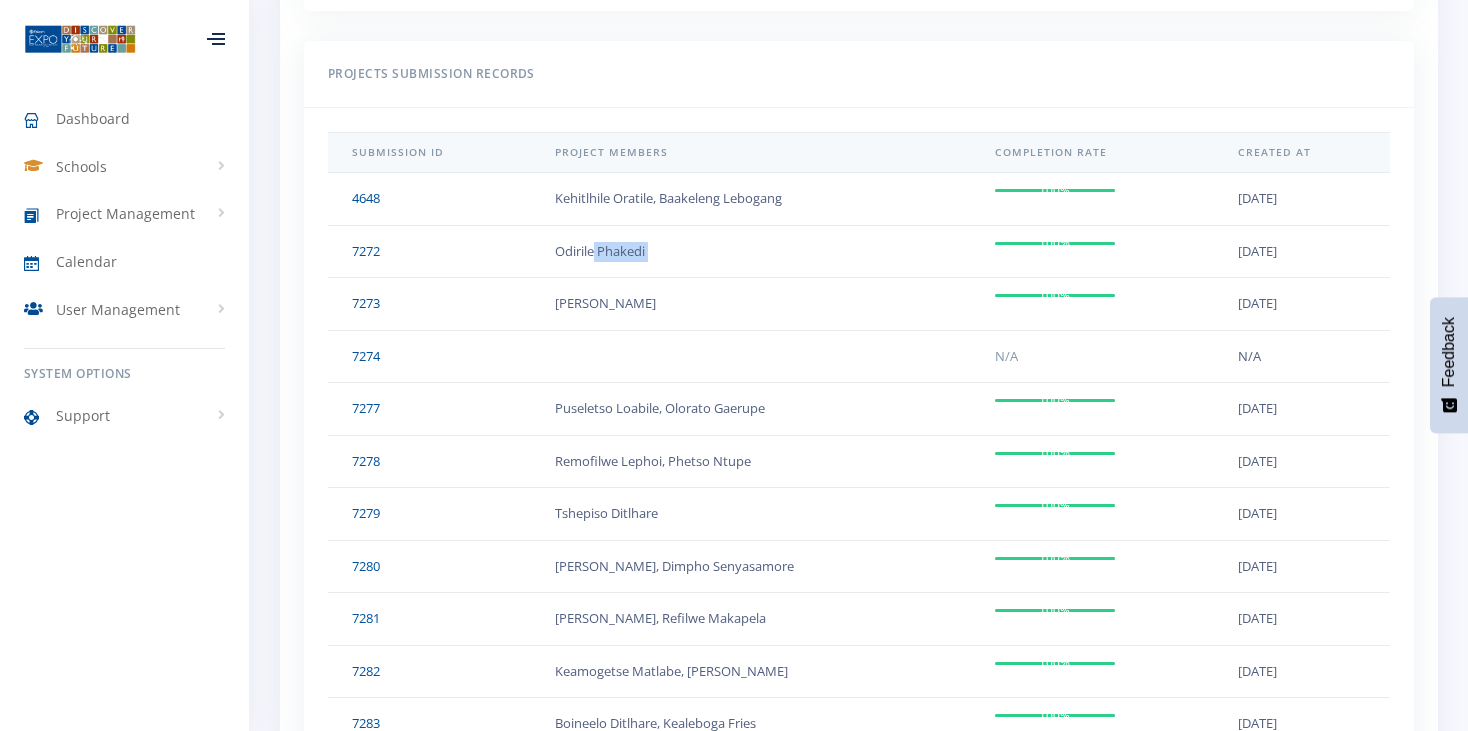 drag, startPoint x: 591, startPoint y: 236, endPoint x: 1047, endPoint y: 230, distance: 456.03946 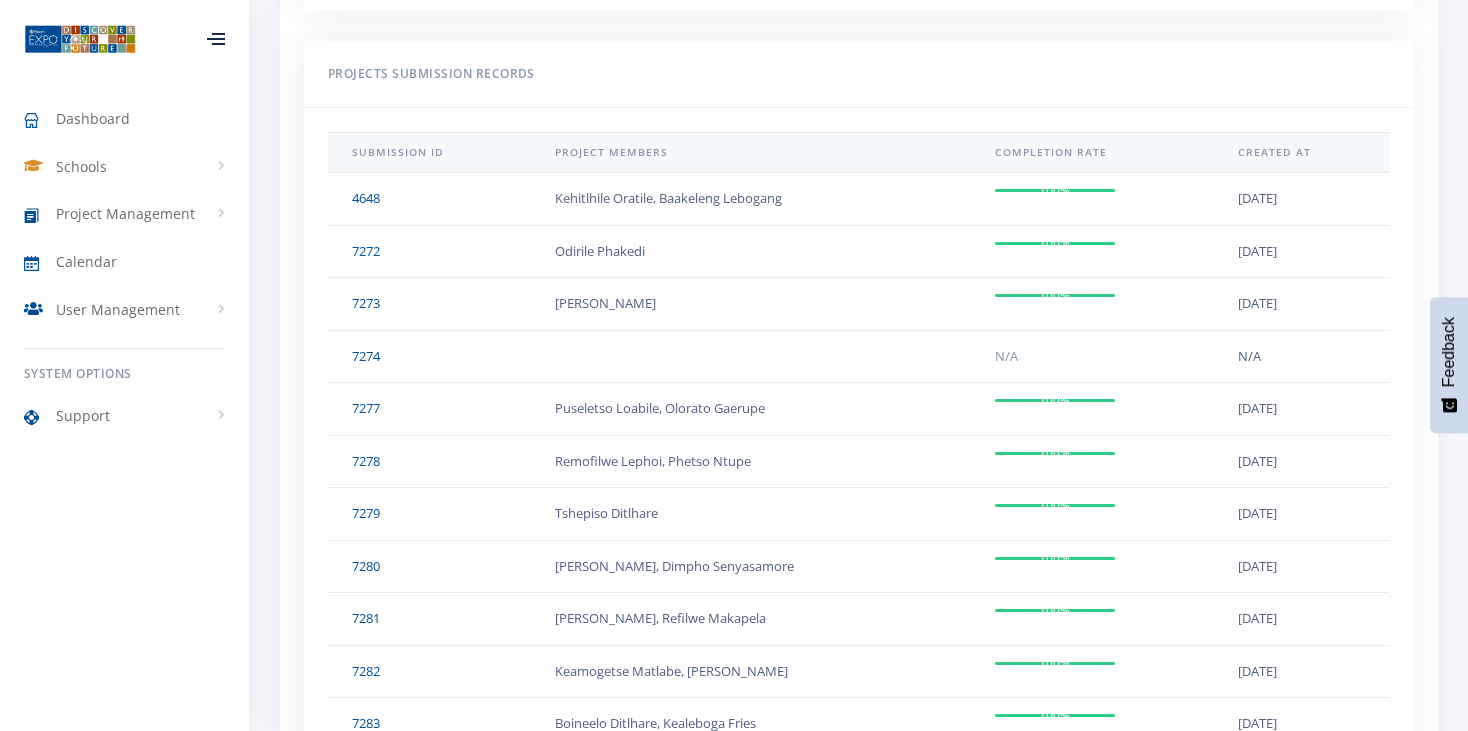 click on "[DATE]" at bounding box center (1292, -1222) 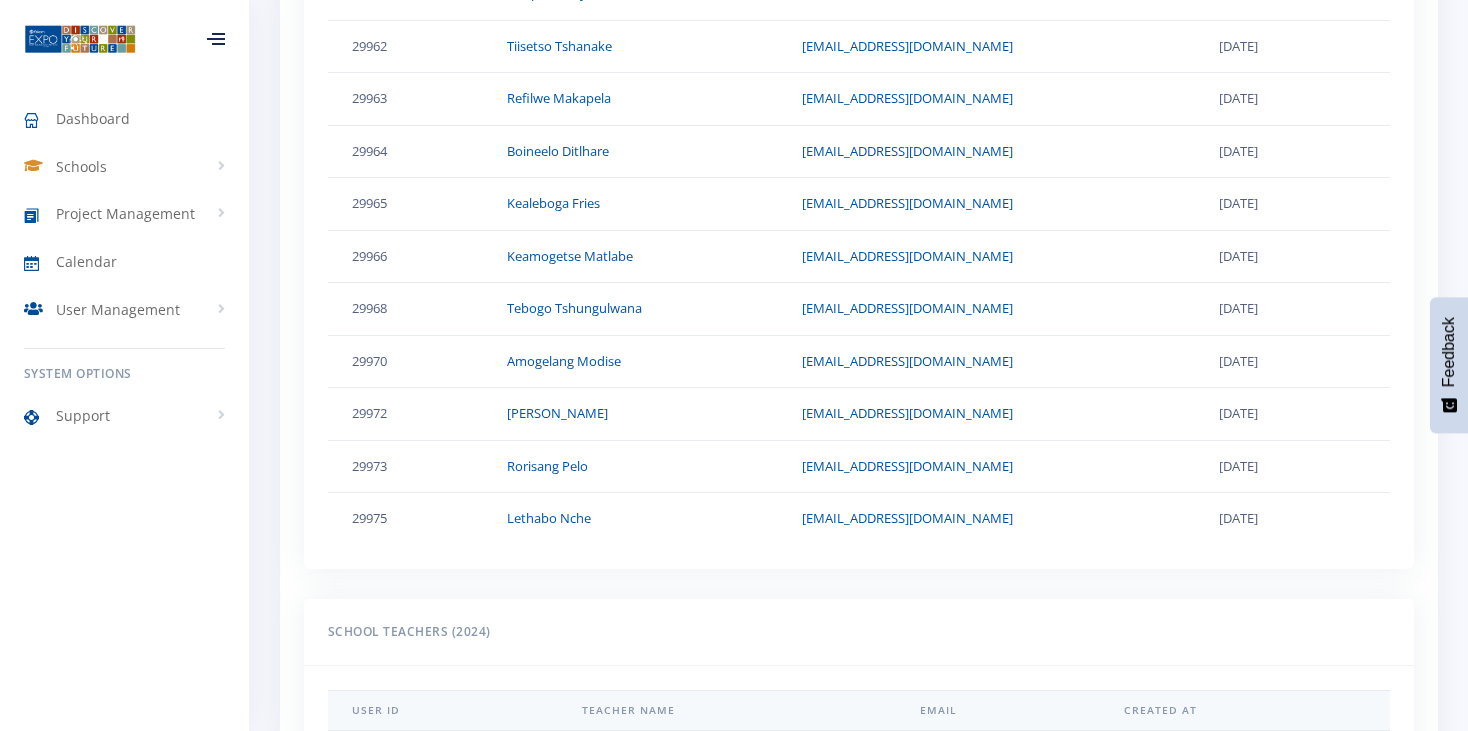 scroll, scrollTop: 1401, scrollLeft: 0, axis: vertical 